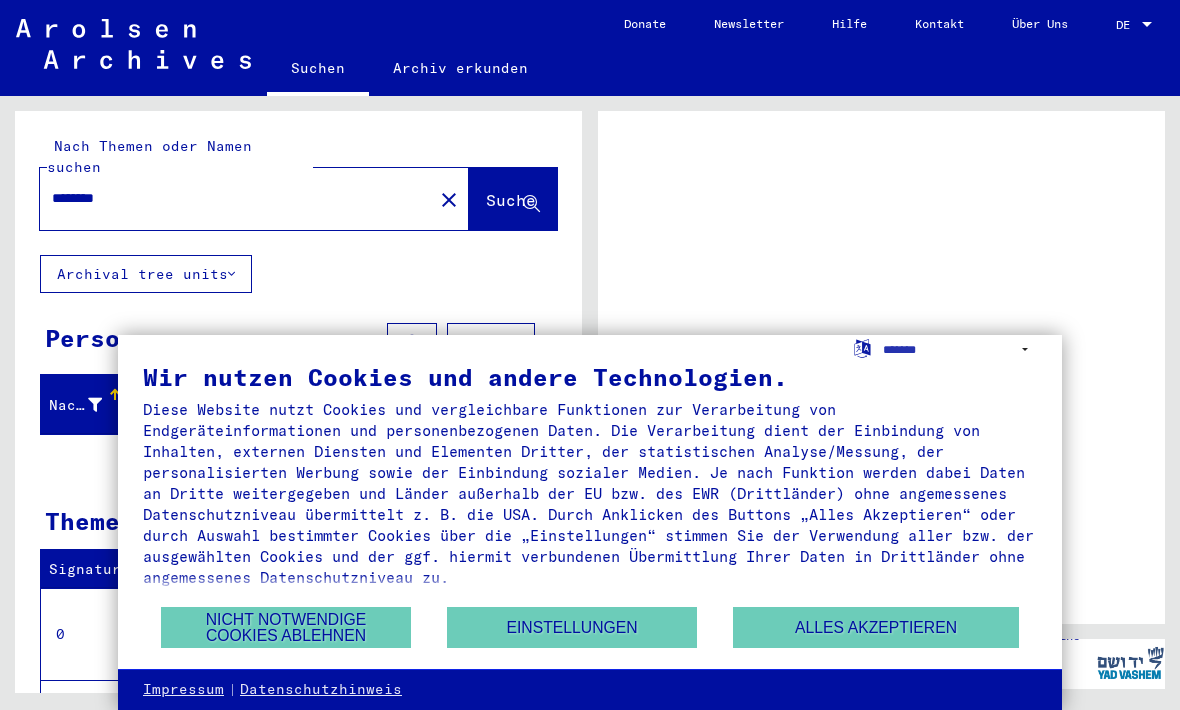 scroll, scrollTop: 0, scrollLeft: 0, axis: both 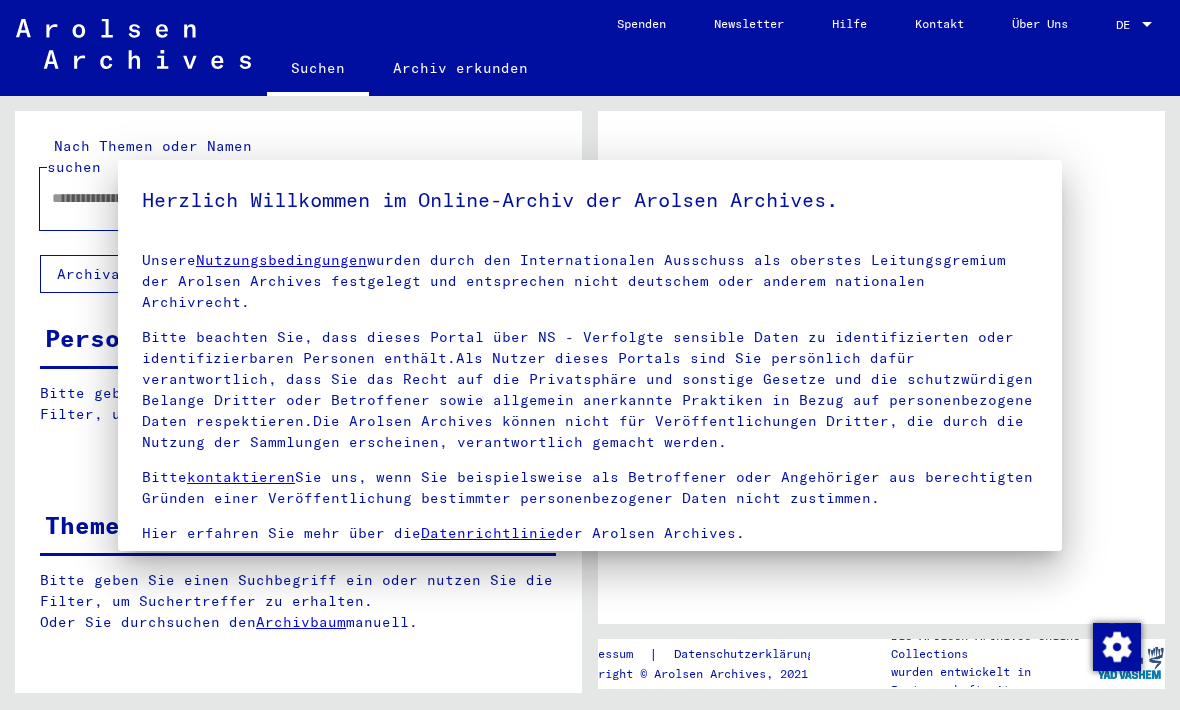 type on "********" 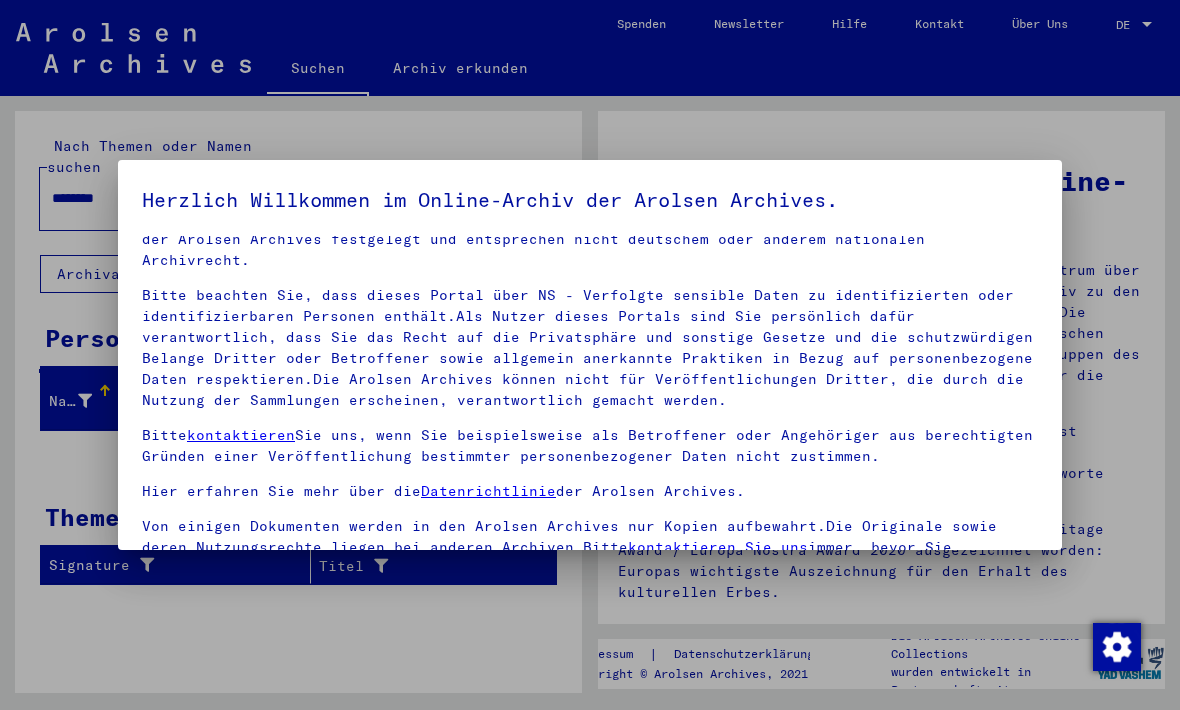 scroll, scrollTop: 42, scrollLeft: 0, axis: vertical 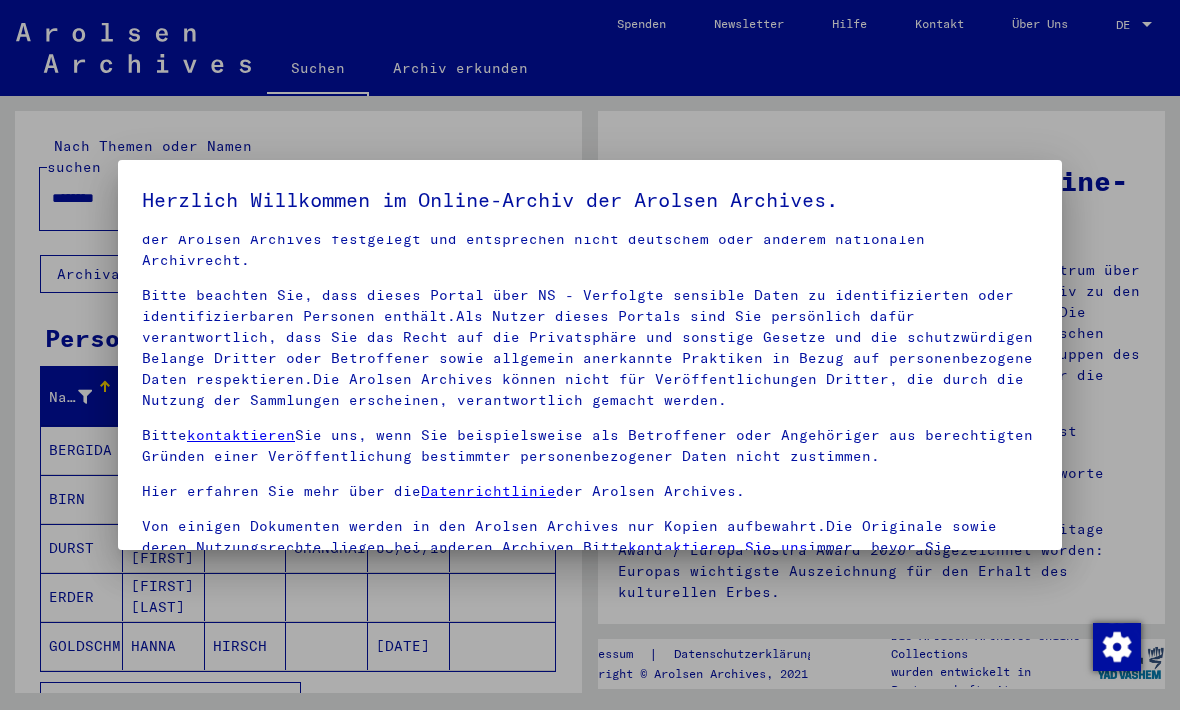 click at bounding box center (590, 355) 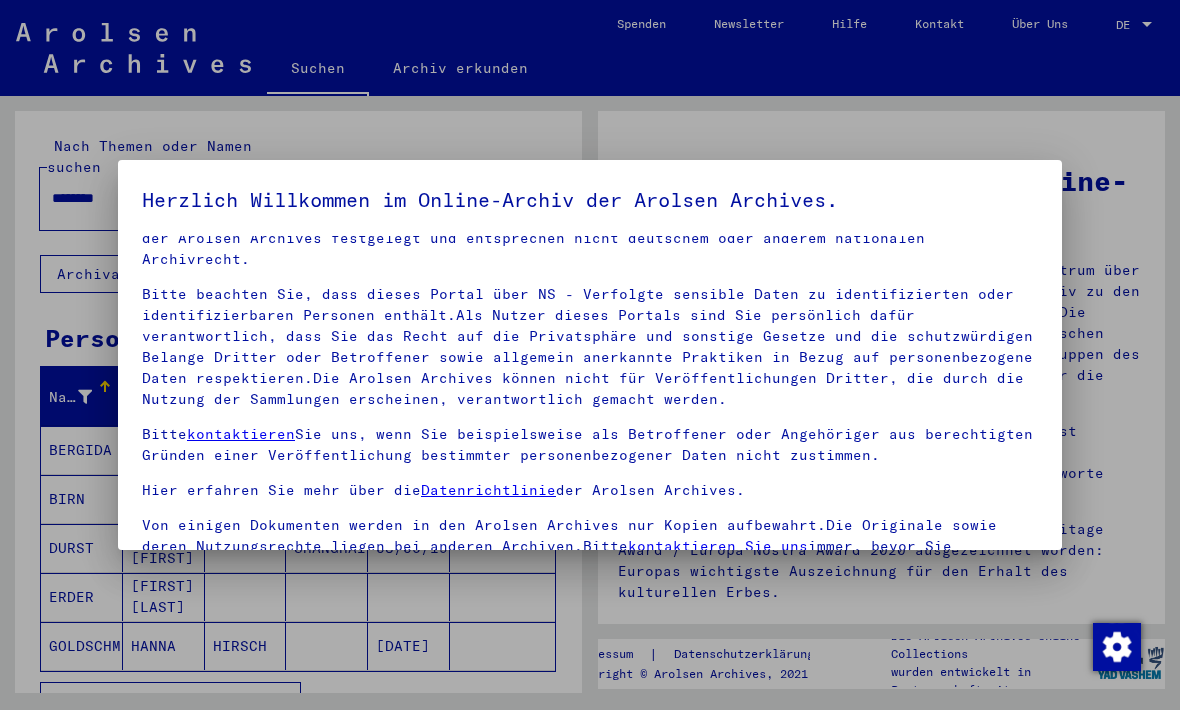 scroll, scrollTop: 42, scrollLeft: 0, axis: vertical 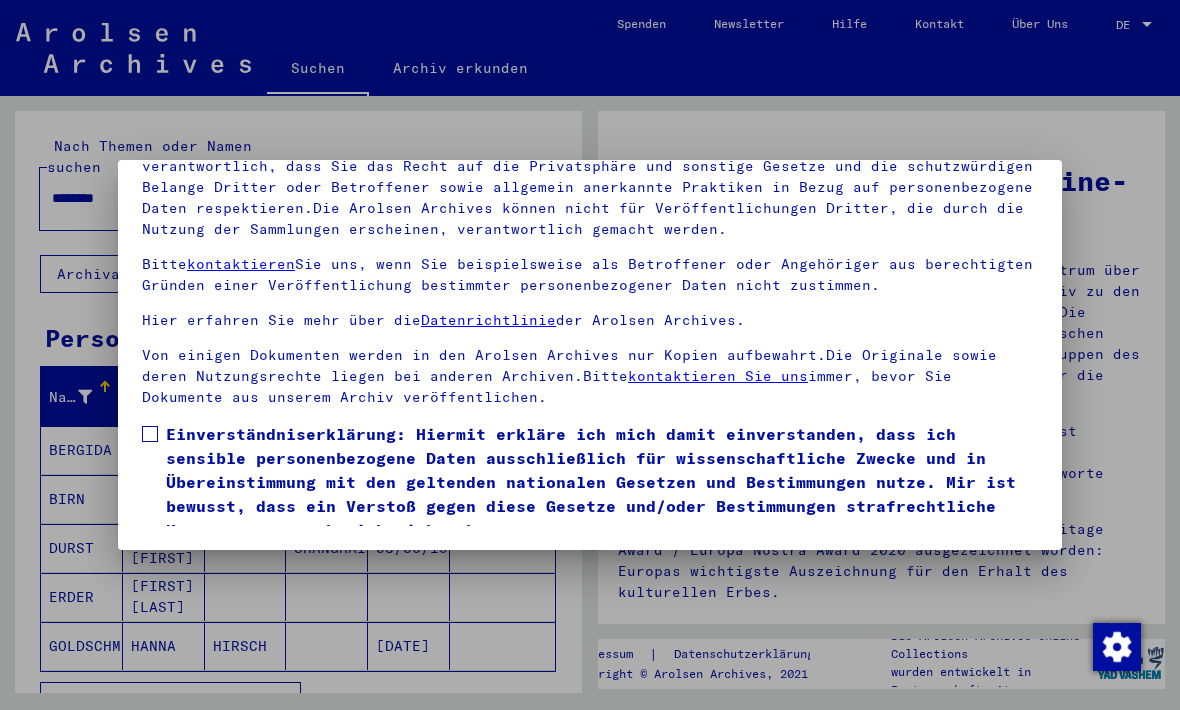 click on "Ich stimme zu" at bounding box center [217, 571] 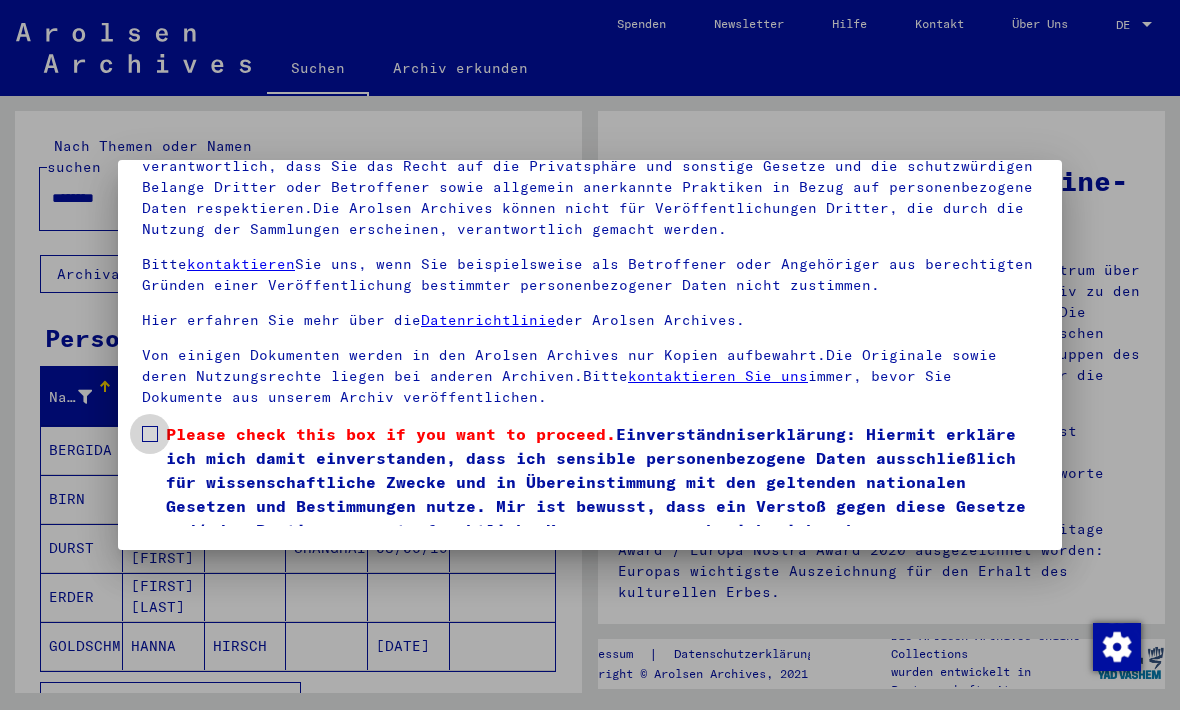 click at bounding box center [150, 434] 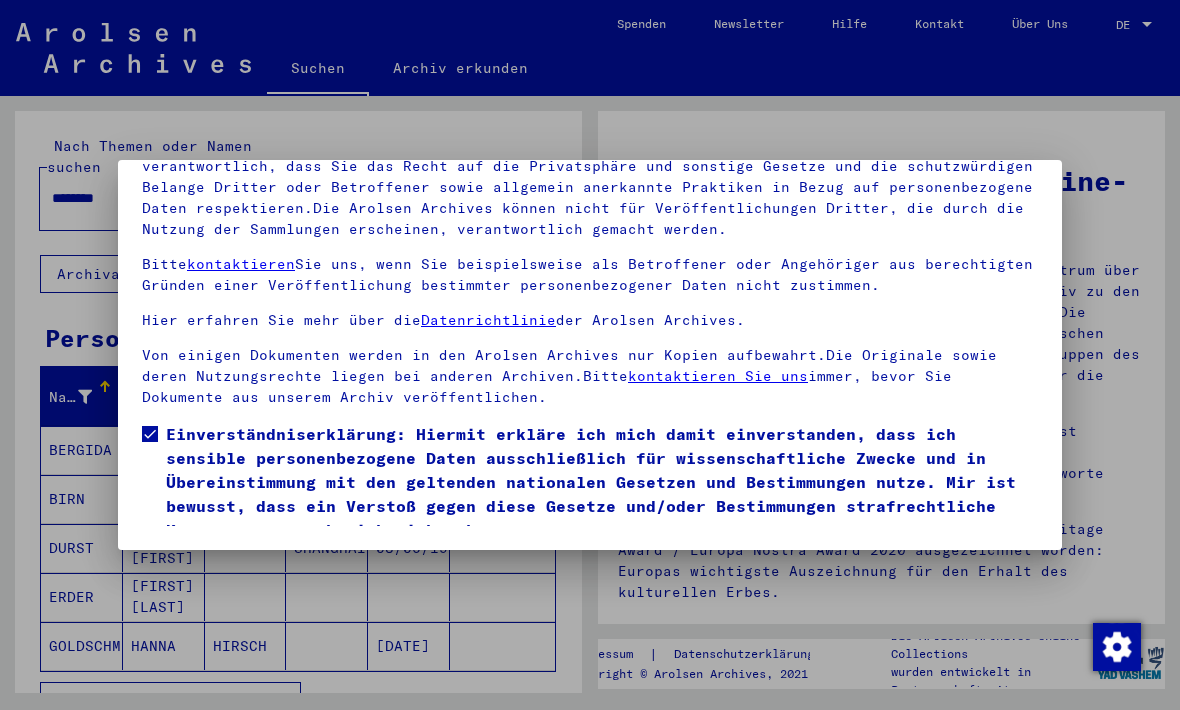click on "Ich stimme zu" at bounding box center [217, 571] 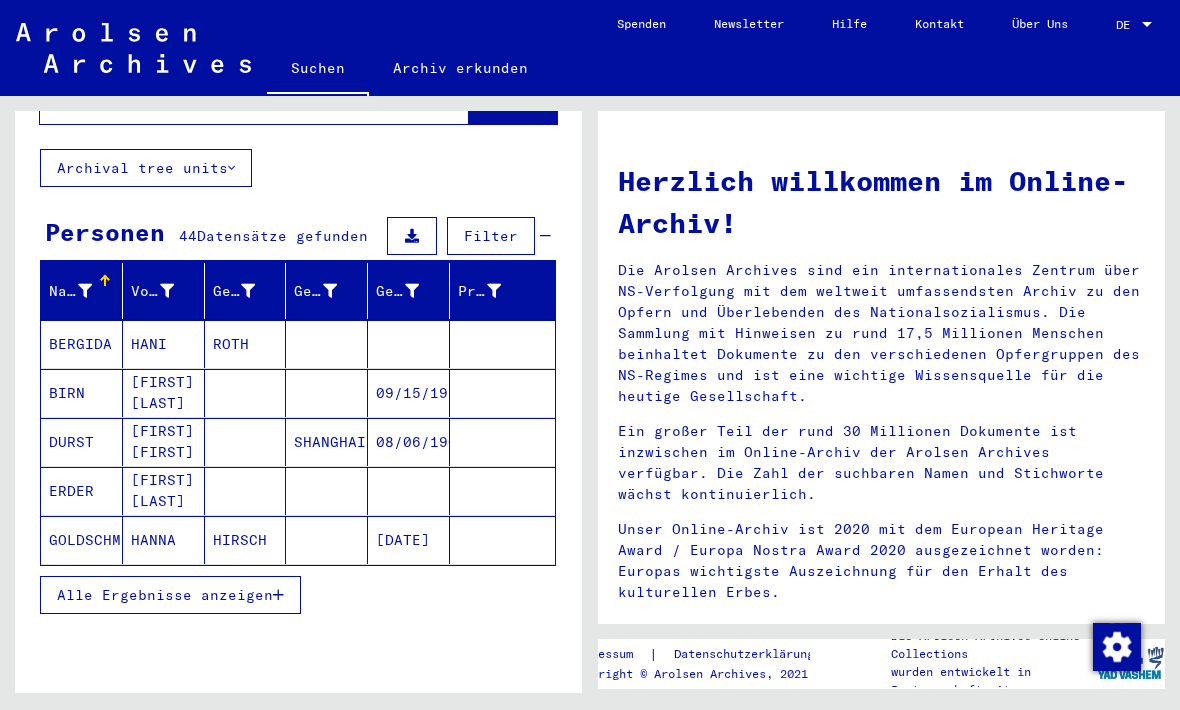 scroll, scrollTop: 105, scrollLeft: 0, axis: vertical 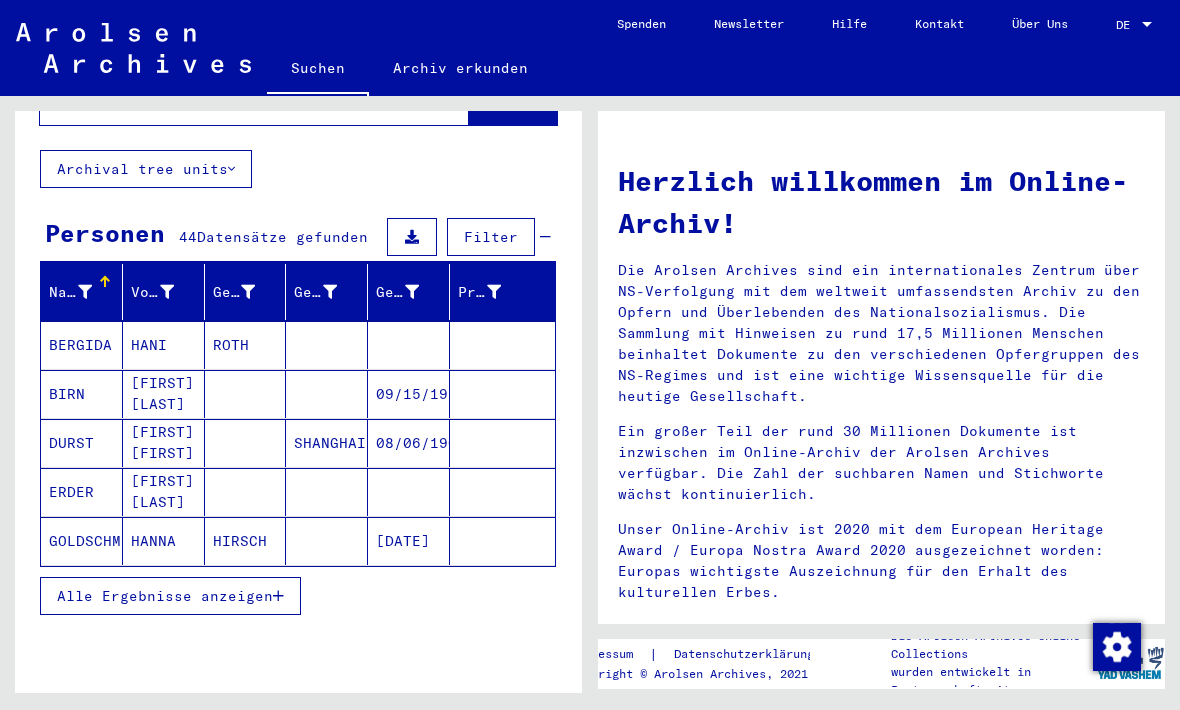 click on "Alle Ergebnisse anzeigen" at bounding box center [170, 596] 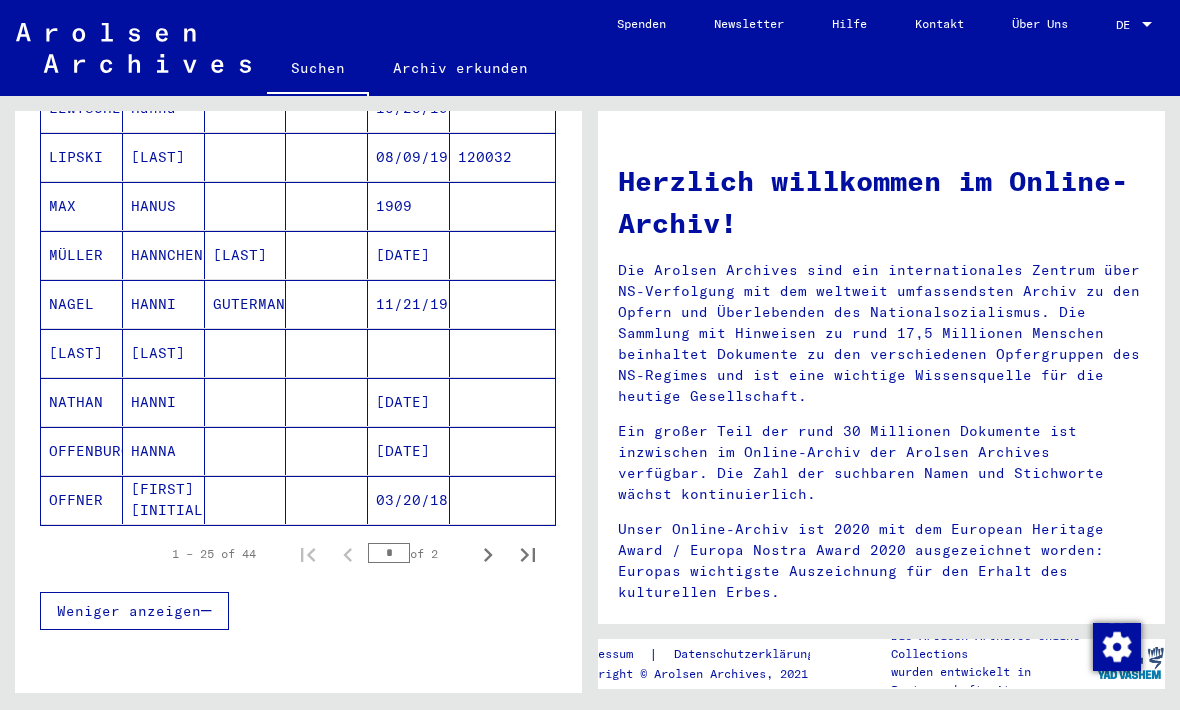 scroll, scrollTop: 1125, scrollLeft: 0, axis: vertical 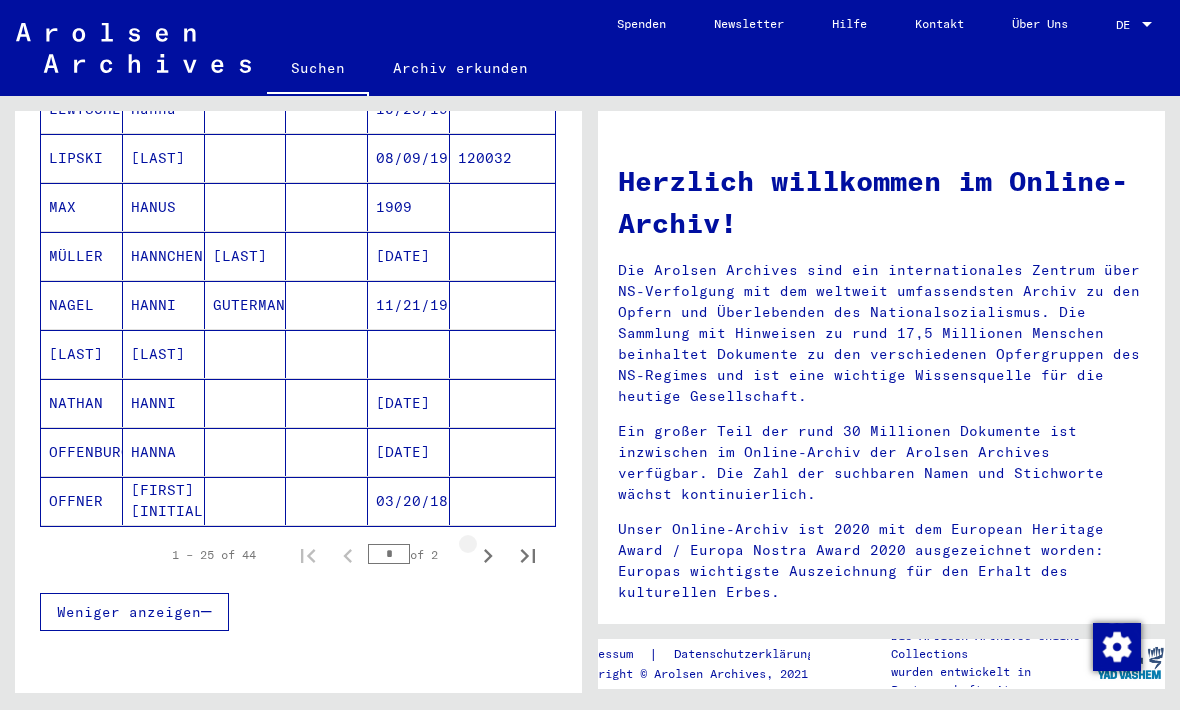 click 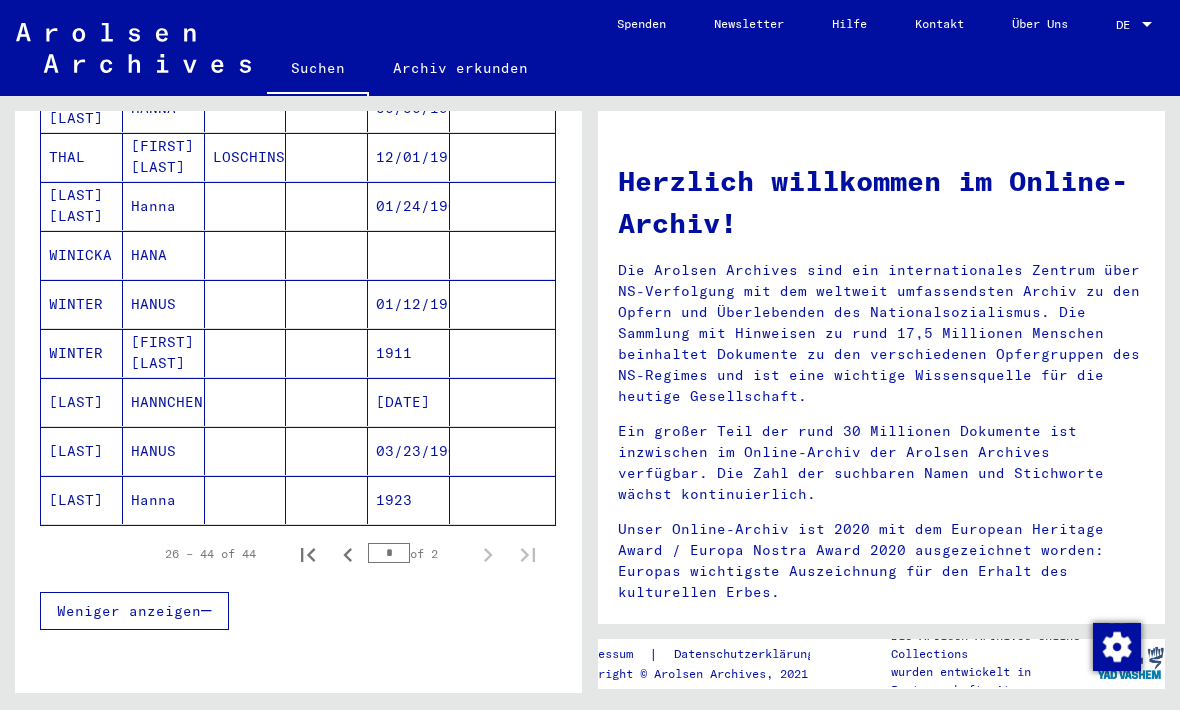 scroll, scrollTop: 831, scrollLeft: 0, axis: vertical 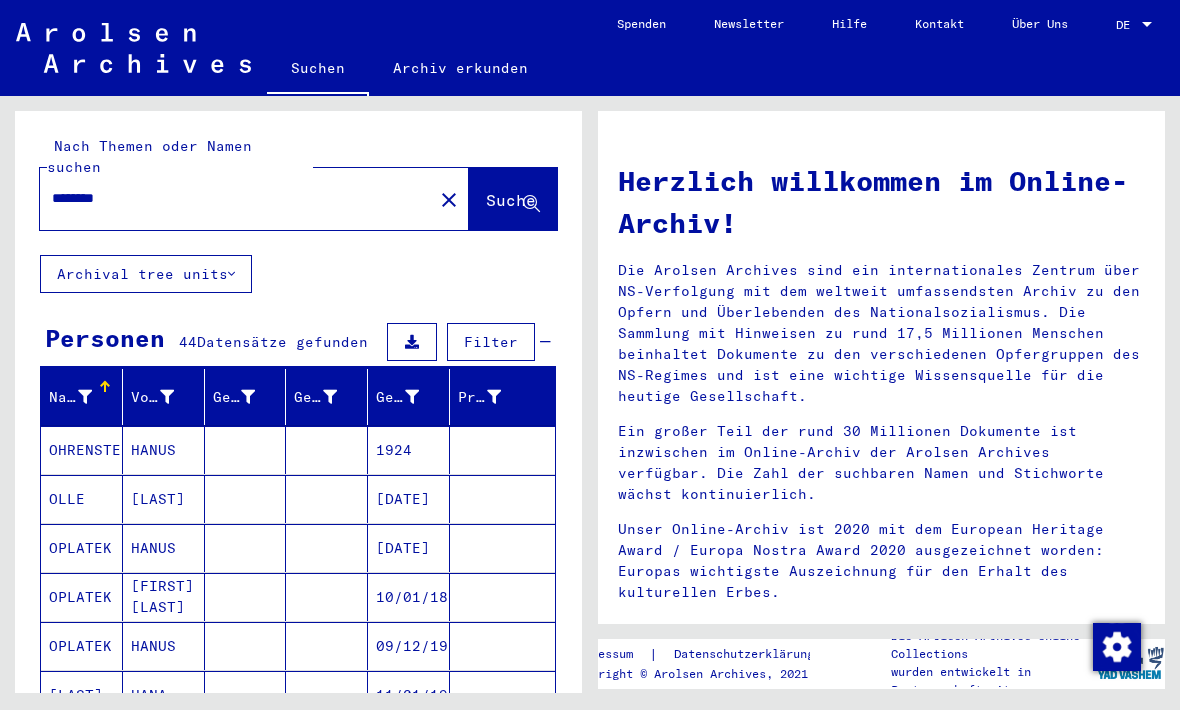 click on "********" at bounding box center (230, 198) 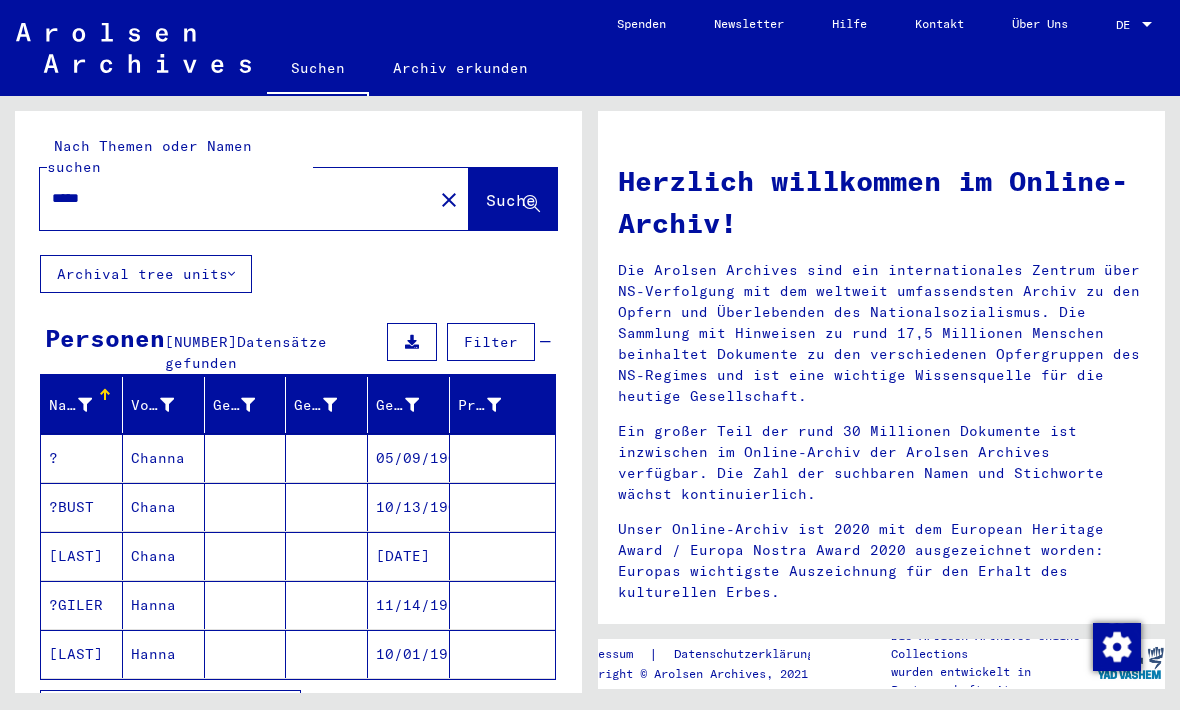 click on "Alle Ergebnisse anzeigen" at bounding box center (170, 709) 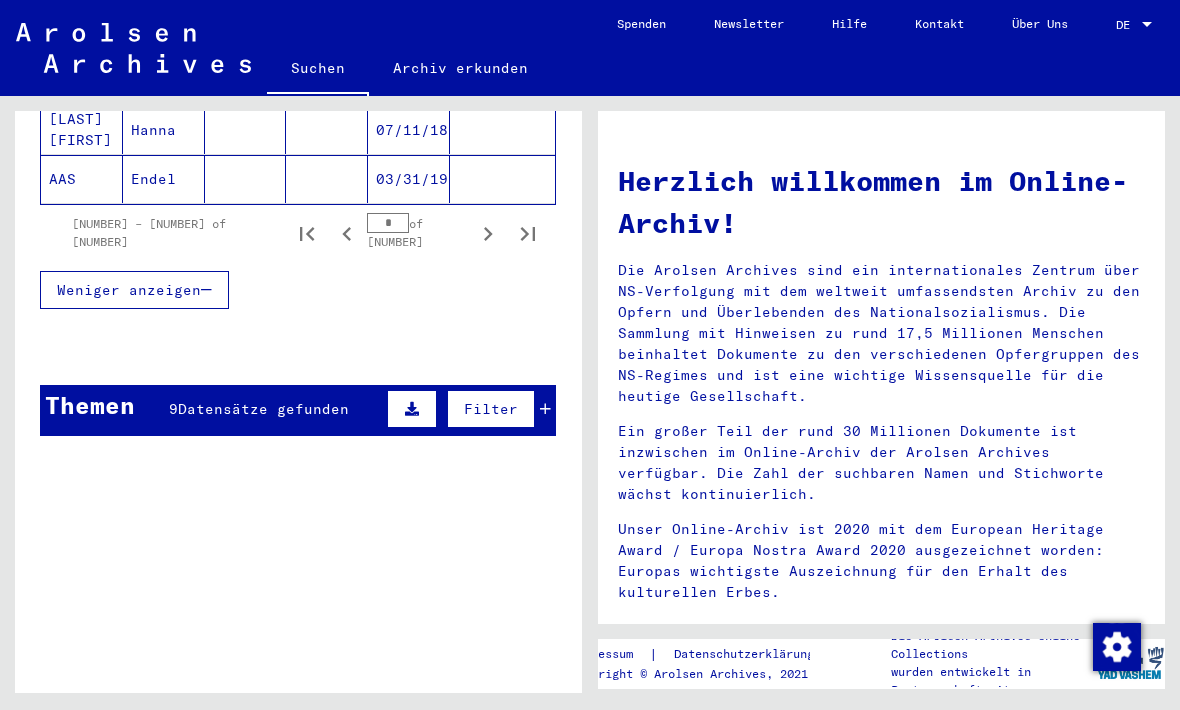 scroll, scrollTop: 1467, scrollLeft: 0, axis: vertical 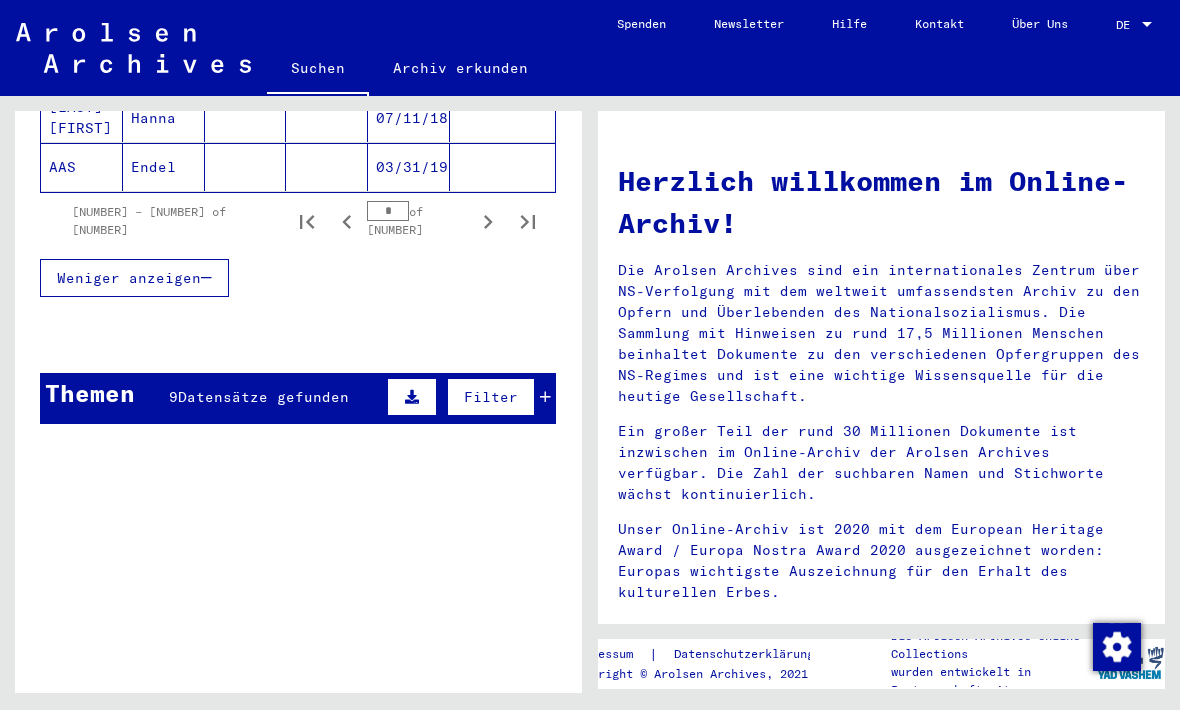 click on "Themen" at bounding box center (90, 393) 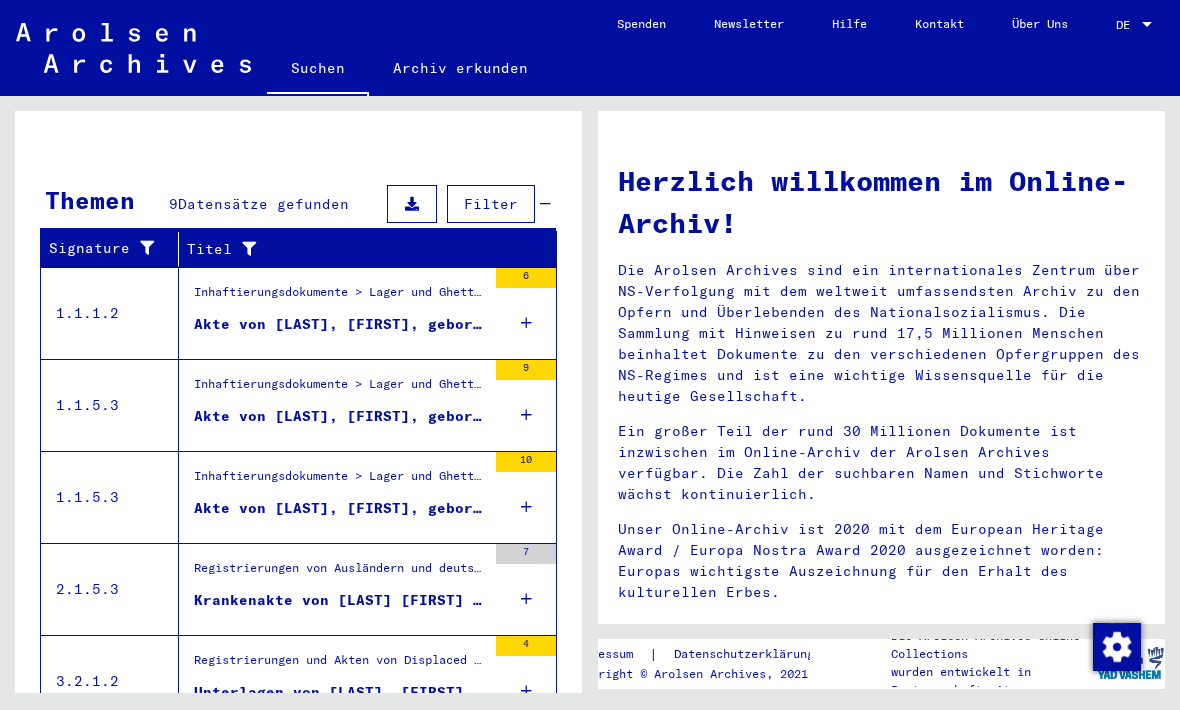 scroll, scrollTop: 1659, scrollLeft: 0, axis: vertical 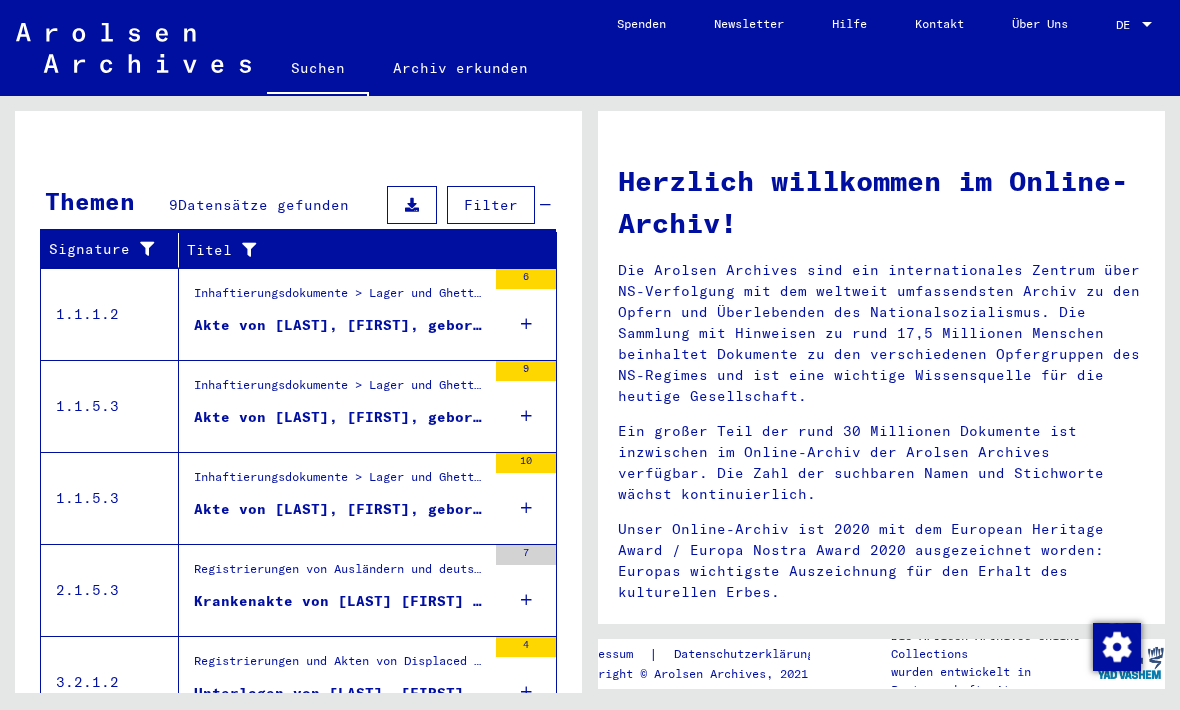 click on "Alle Ergebnisse anzeigen" at bounding box center [165, 758] 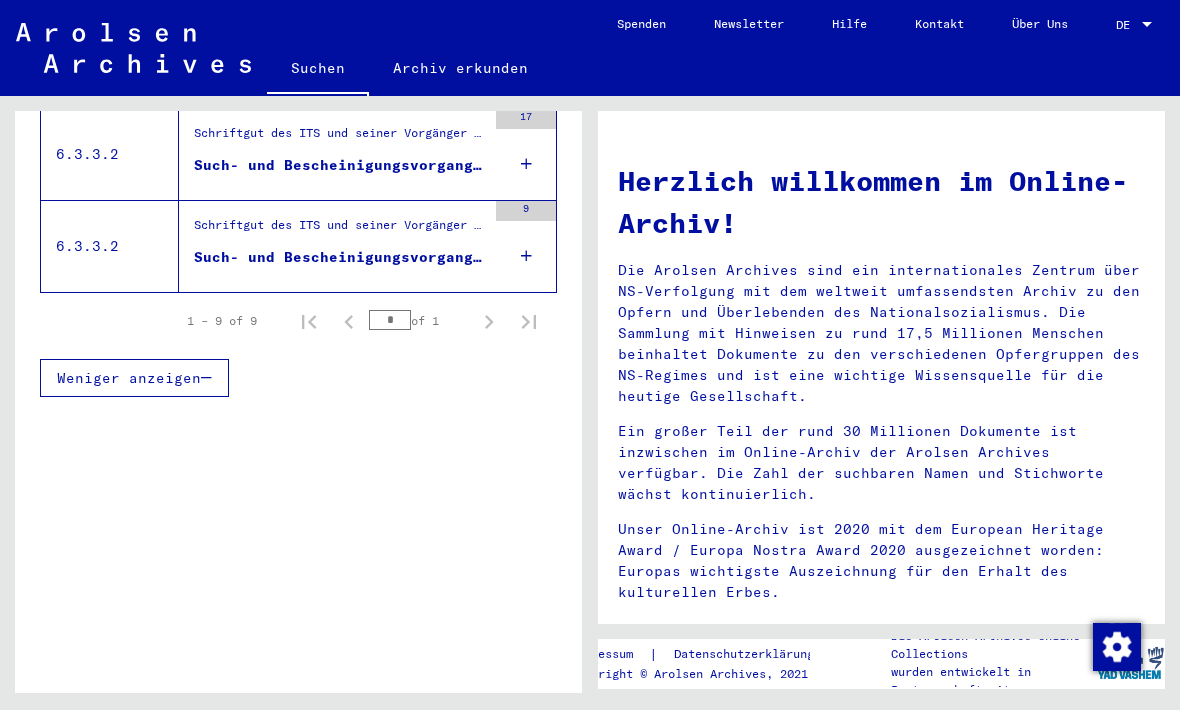 scroll, scrollTop: 971, scrollLeft: 0, axis: vertical 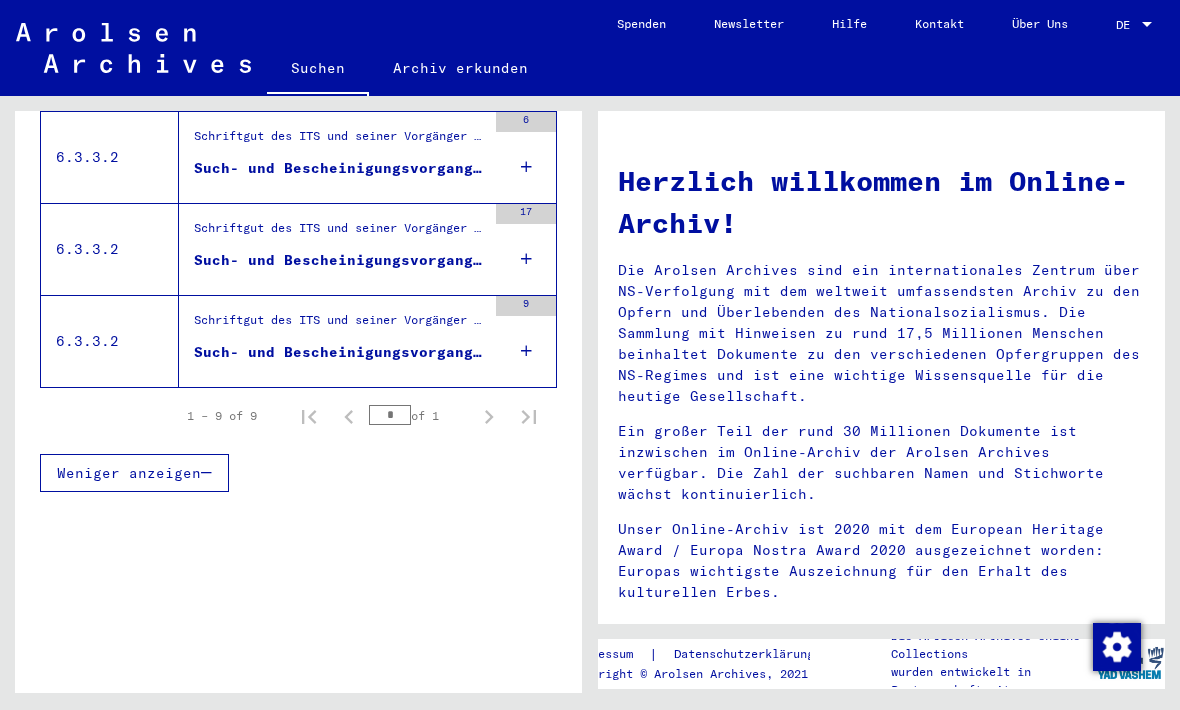 click on "Signature   Titel   [NUMBER]  Inhaftierungsdokumente > Lager und Ghettos > Polizeiliches Durchgangslager Amersfoort > Individuelle Unterlagen Amersfoort > Individuelle Häftlings Unterlagen > Akten mit Namen ab [LAST] Akte von [LAST], [FIRST], geboren am [DATE] [NUMBER]  [NUMBER]  Inhaftierungsdokumente > Lager und Ghettos > Konzentrationslager Buchenwald > Individuelle Unterlagen Männer Buchenwald  > Individuelle Häftlingsunterlagen - KL Buchenwald > Akten mit Namen ab A bis SYS und weiterer Untergliederung > Akten mit Namen ab [LAST] Akte von [LAST], [FIRST], geboren am [DATE] [NUMBER]  [NUMBER]  Inhaftierungsdokumente > Lager und Ghettos > Konzentrationslager Buchenwald > Individuelle Unterlagen Männer Buchenwald  > Individuelle Häftlingsunterlagen - KL Buchenwald > Akten mit Namen ab A bis SYS und weiterer Untergliederung > Akten mit Namen ab [LAST] Akte von [LAST], [FIRST], geboren am [DATE] [NUMBER]  [NUMBER]  Krankenakte von [LAST] [DATE] [NUMBER]  [NUMBER]  [NUMBER]  [NUMBER]  [NUMBER]  [NUMBER]  [NUMBER]  [NUMBER]" at bounding box center [298, 20] 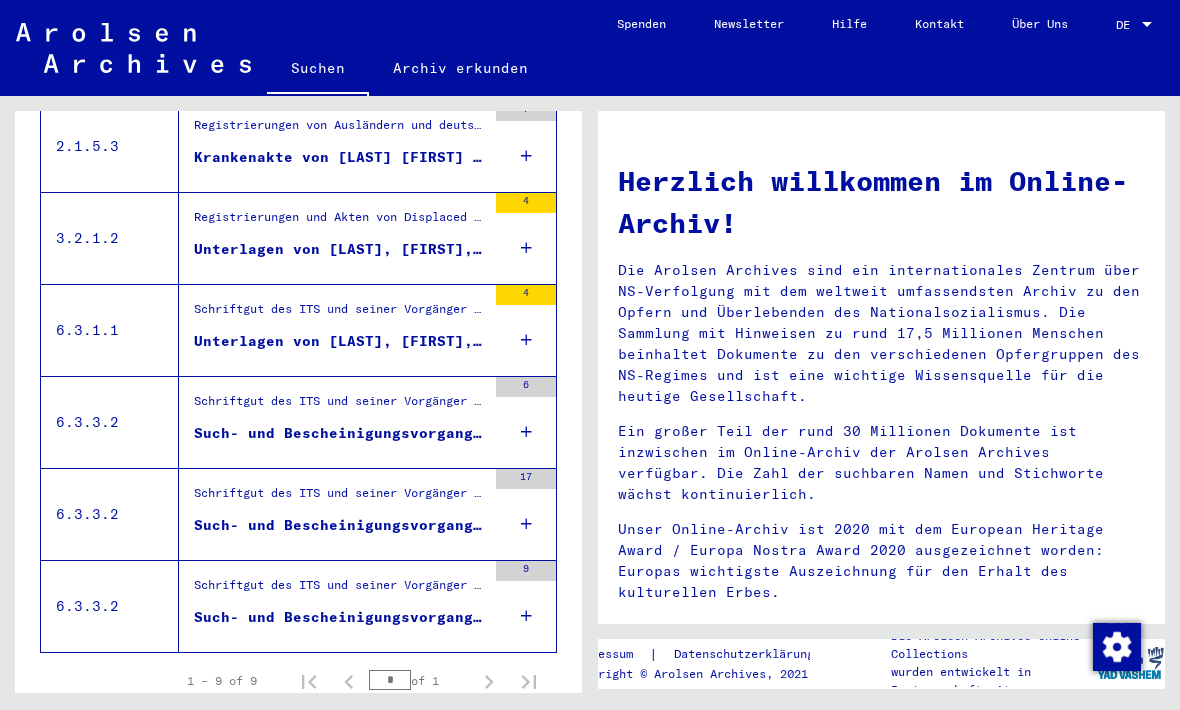 scroll, scrollTop: 705, scrollLeft: 0, axis: vertical 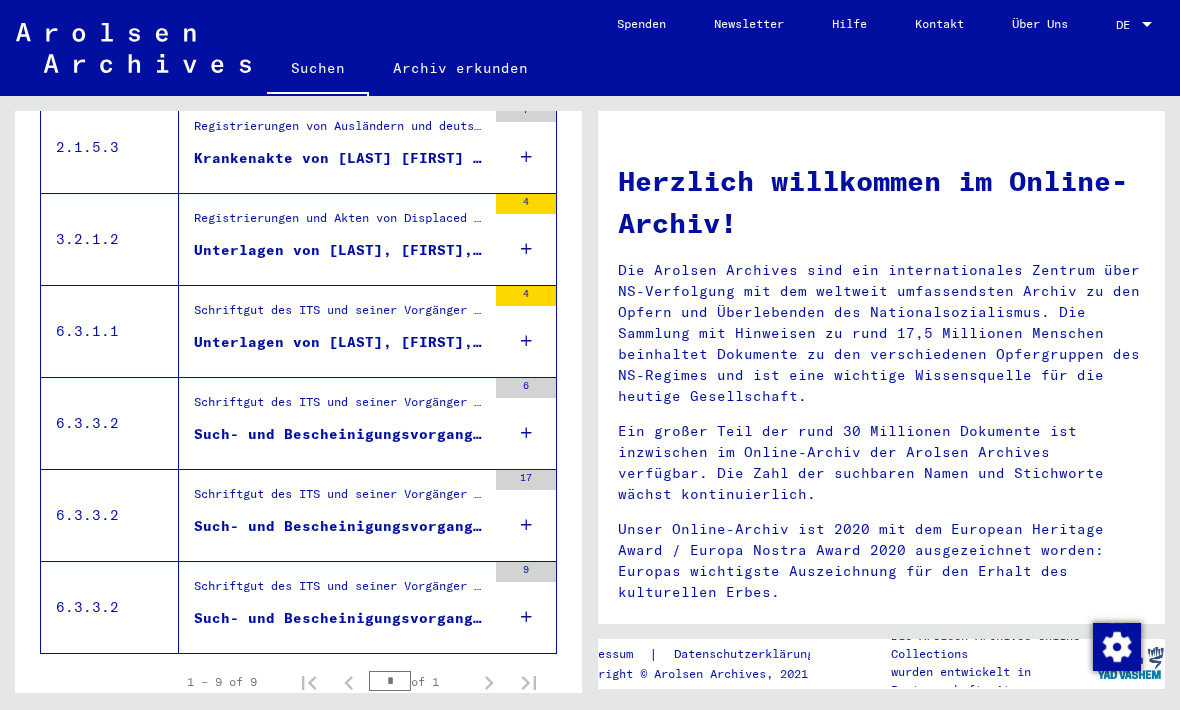 click on "Such- und Bescheinigungsvorgang Nr. [NUMBER] für [LAST], [FIRST] geboren [DATE]" at bounding box center (340, 618) 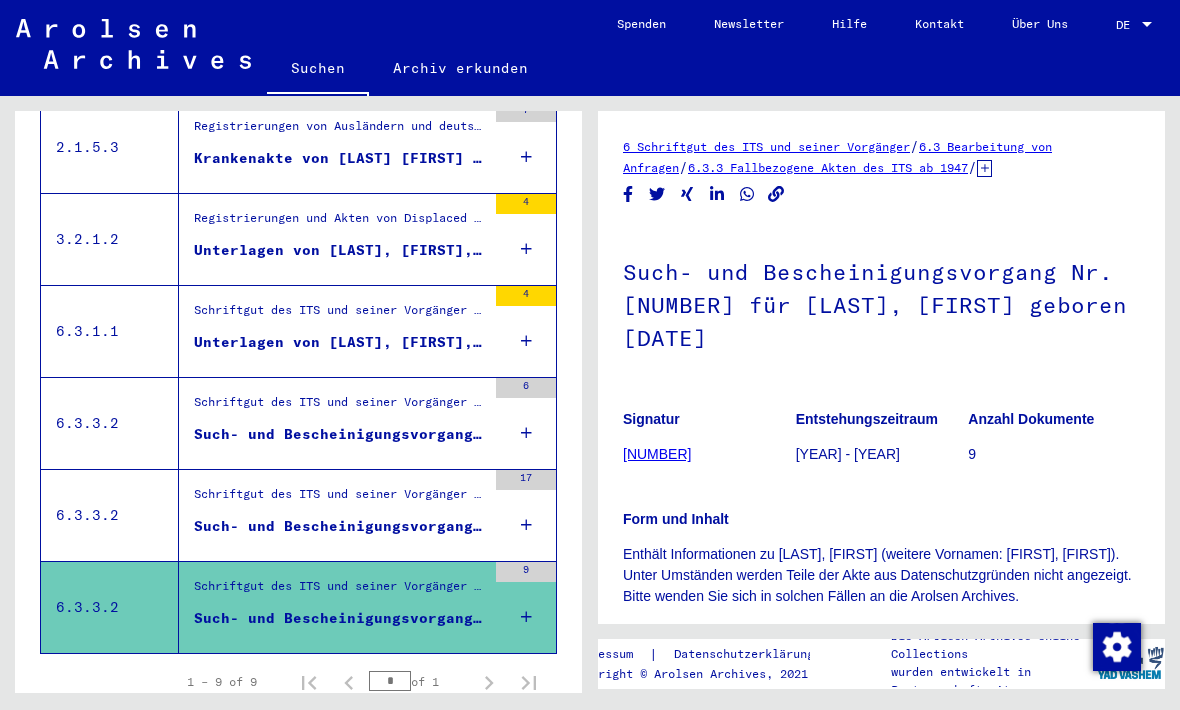 scroll, scrollTop: 0, scrollLeft: 0, axis: both 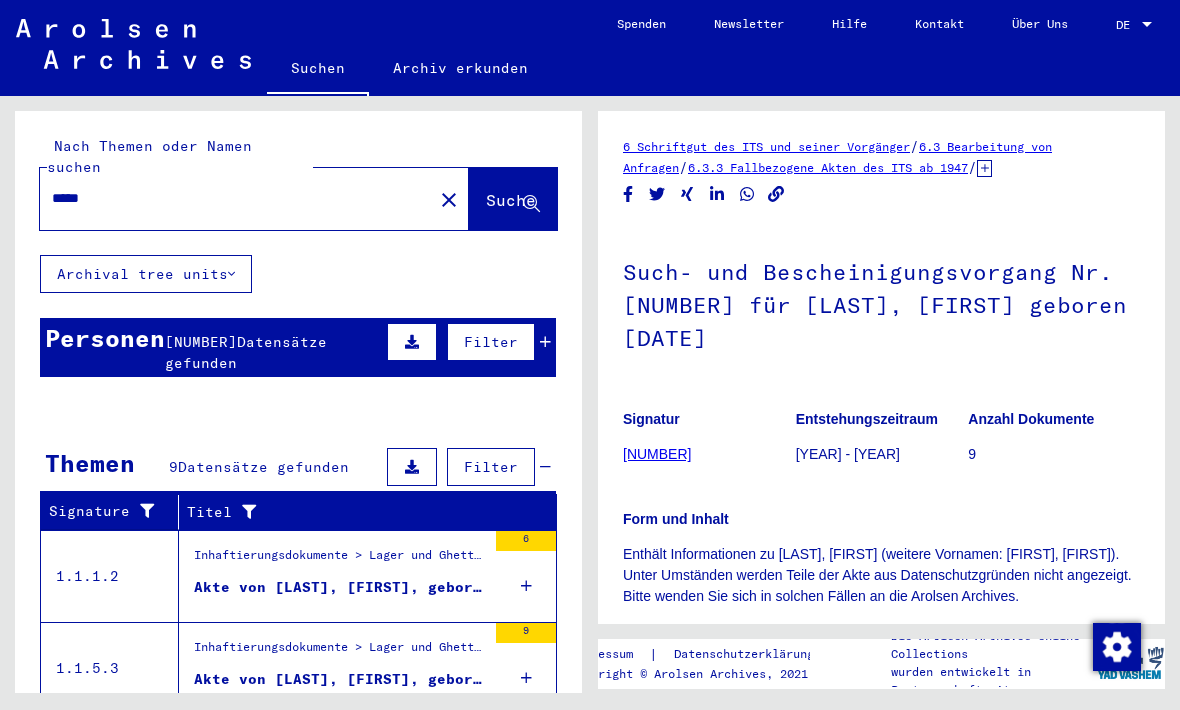 click on "Personen 93749  Datensätze gefunden  Filter" at bounding box center [298, 347] 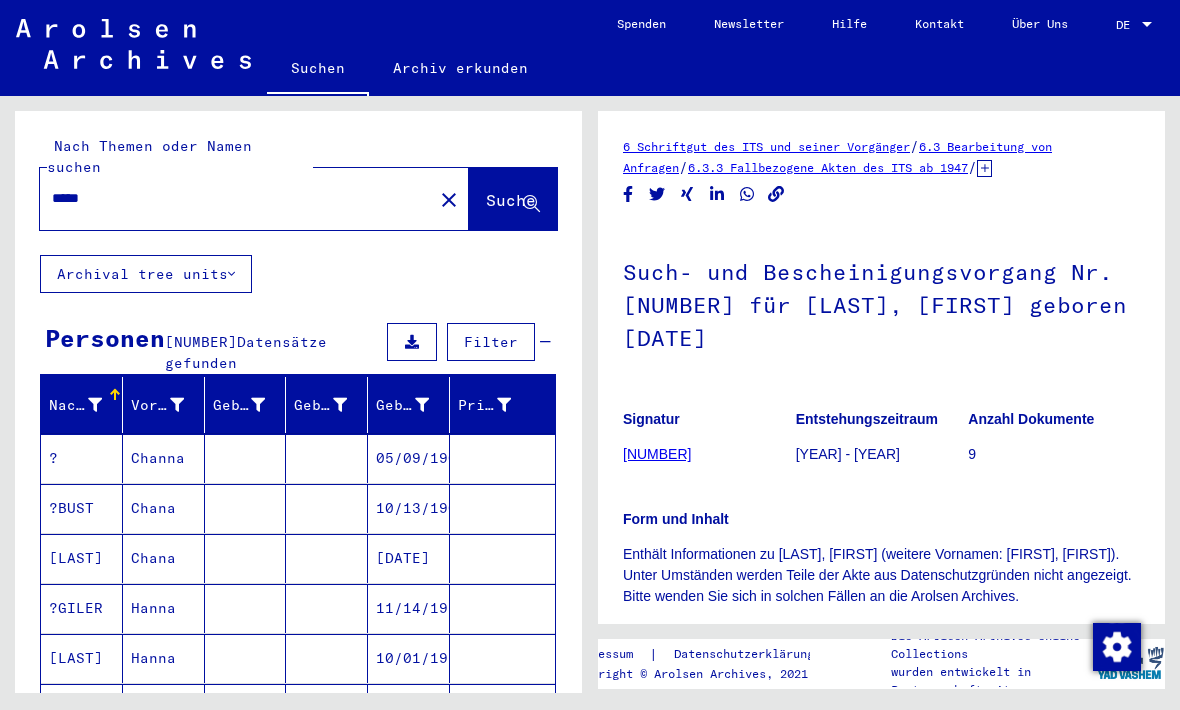 click on "****" at bounding box center (236, 198) 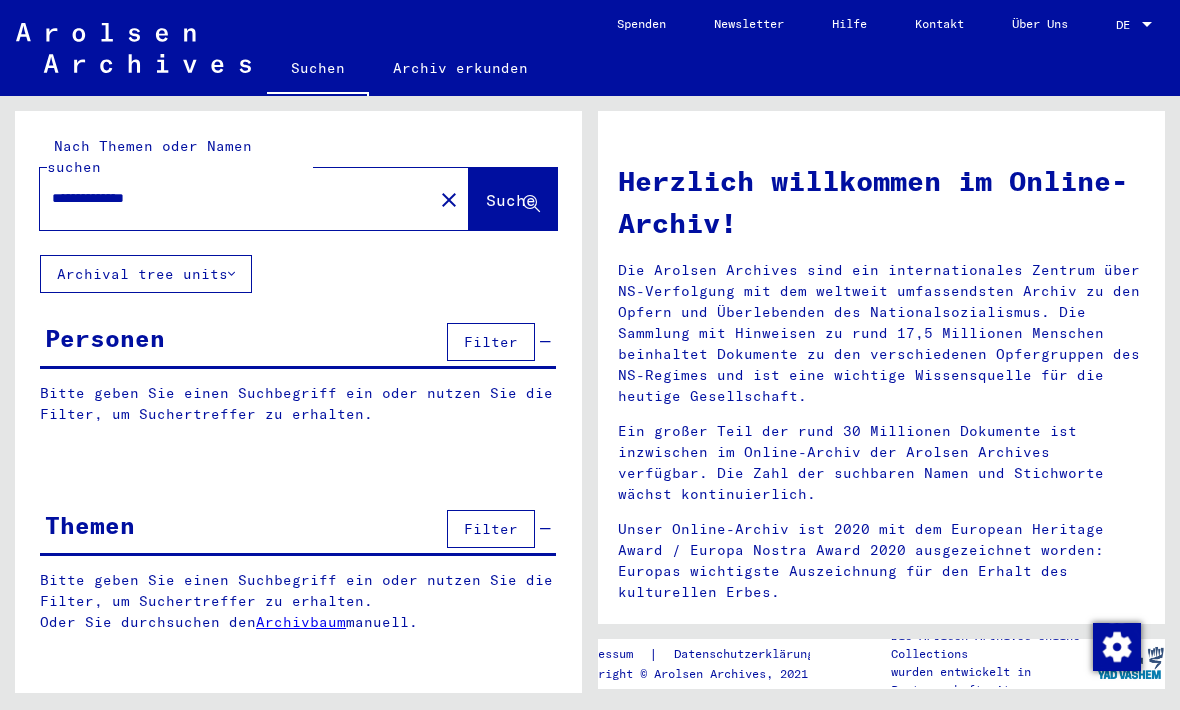 type on "**********" 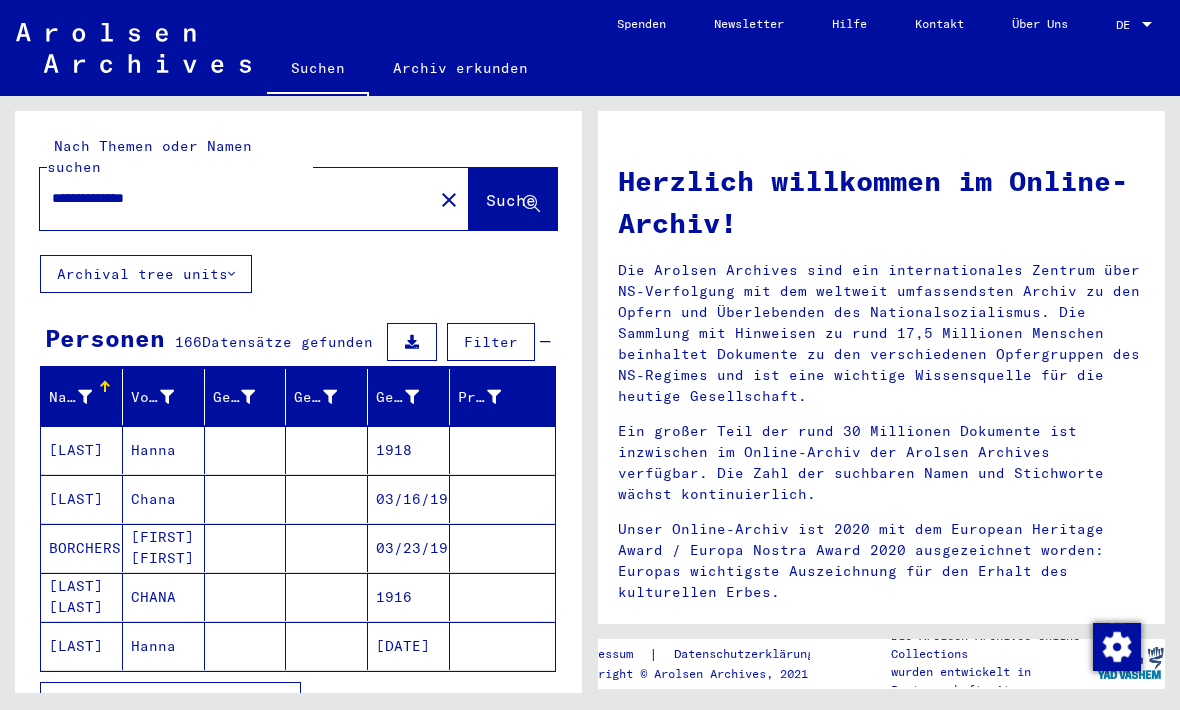 click on "Alle Ergebnisse anzeigen" at bounding box center [165, 701] 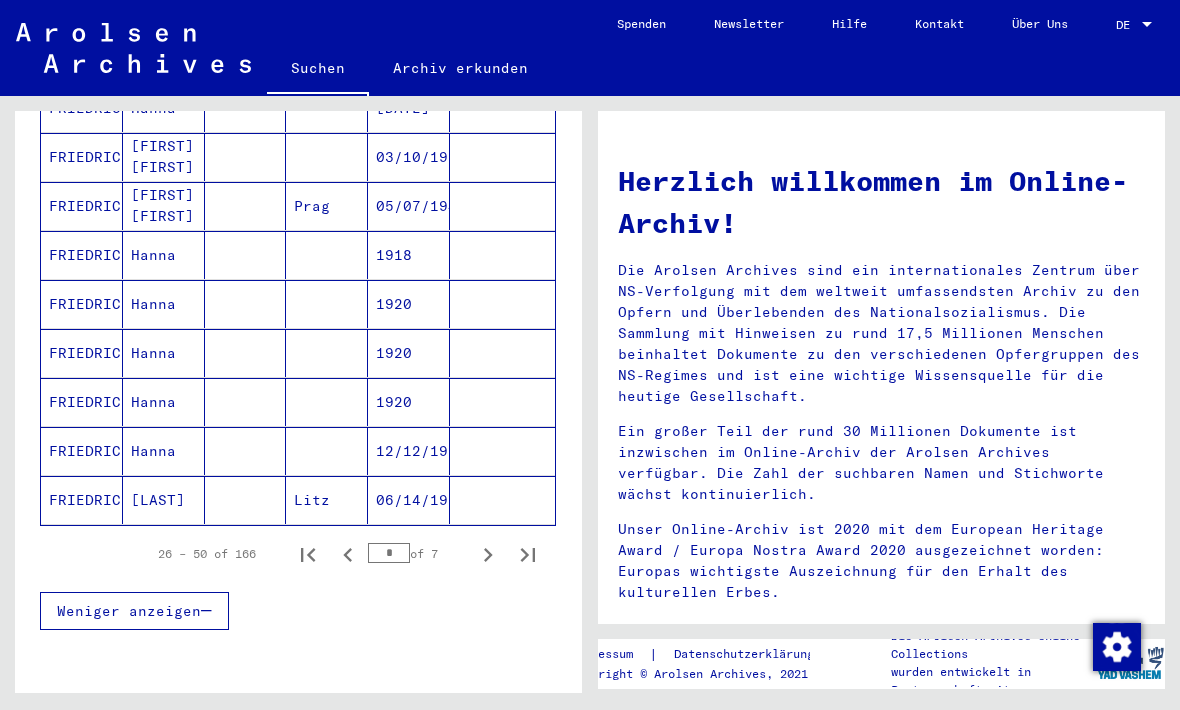 scroll, scrollTop: 1125, scrollLeft: 0, axis: vertical 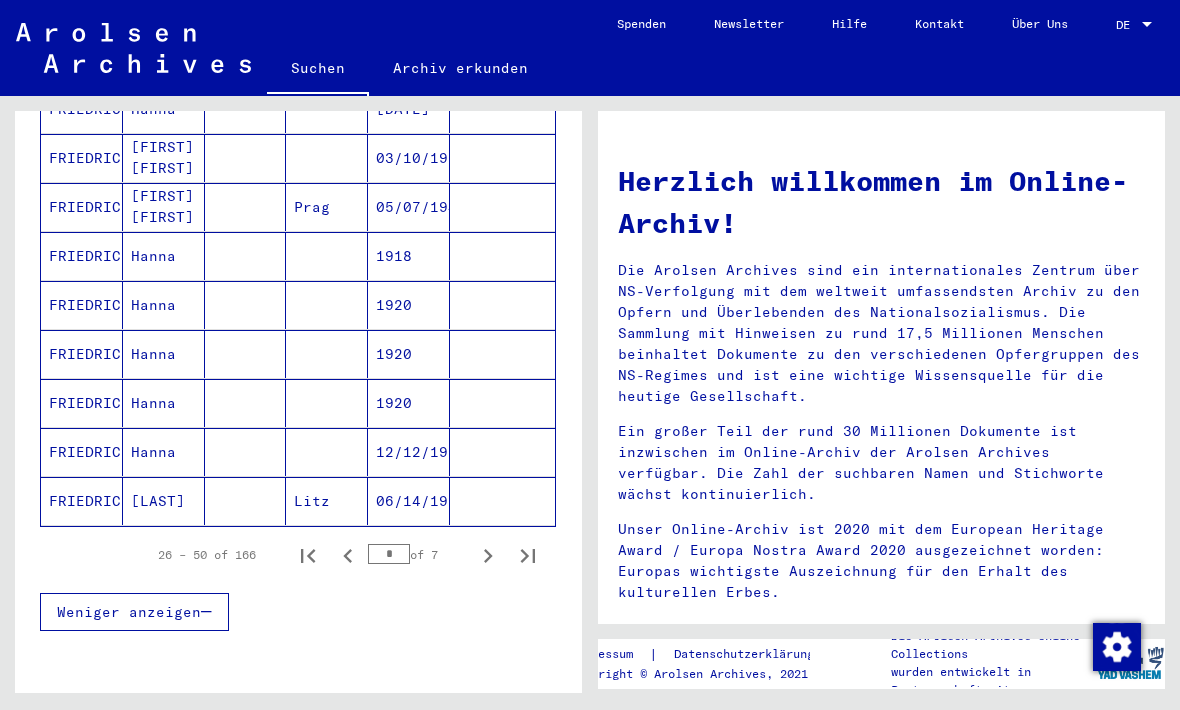 click 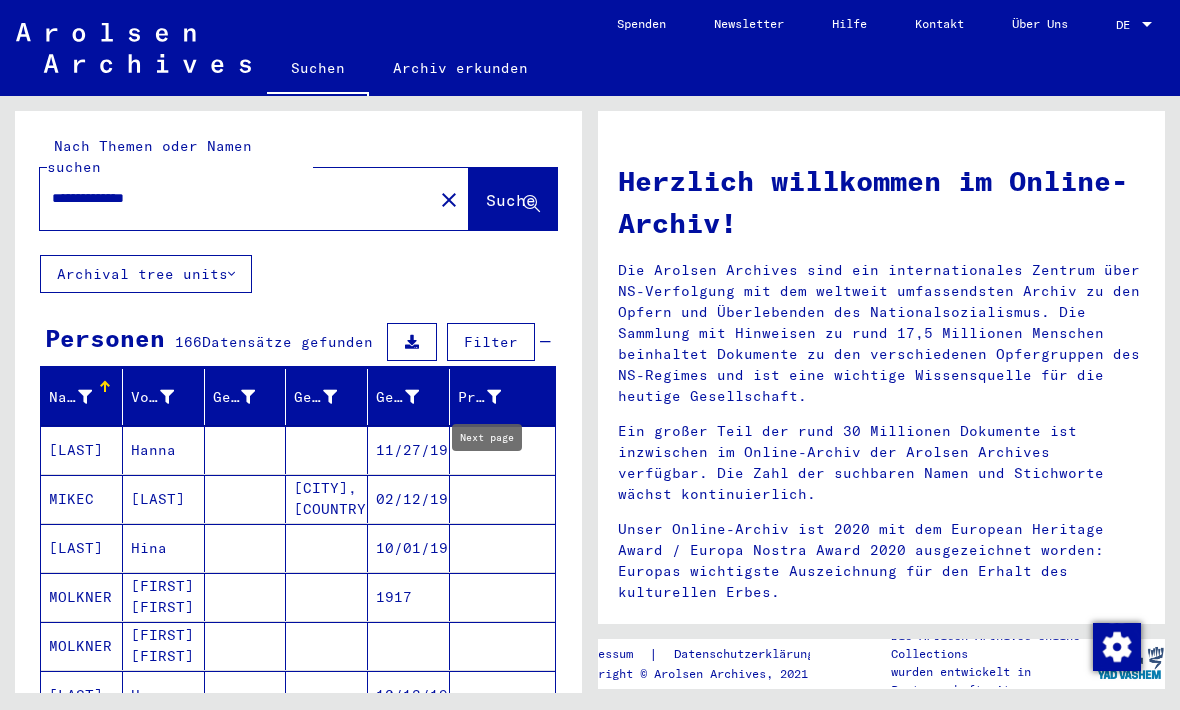 scroll, scrollTop: 0, scrollLeft: 0, axis: both 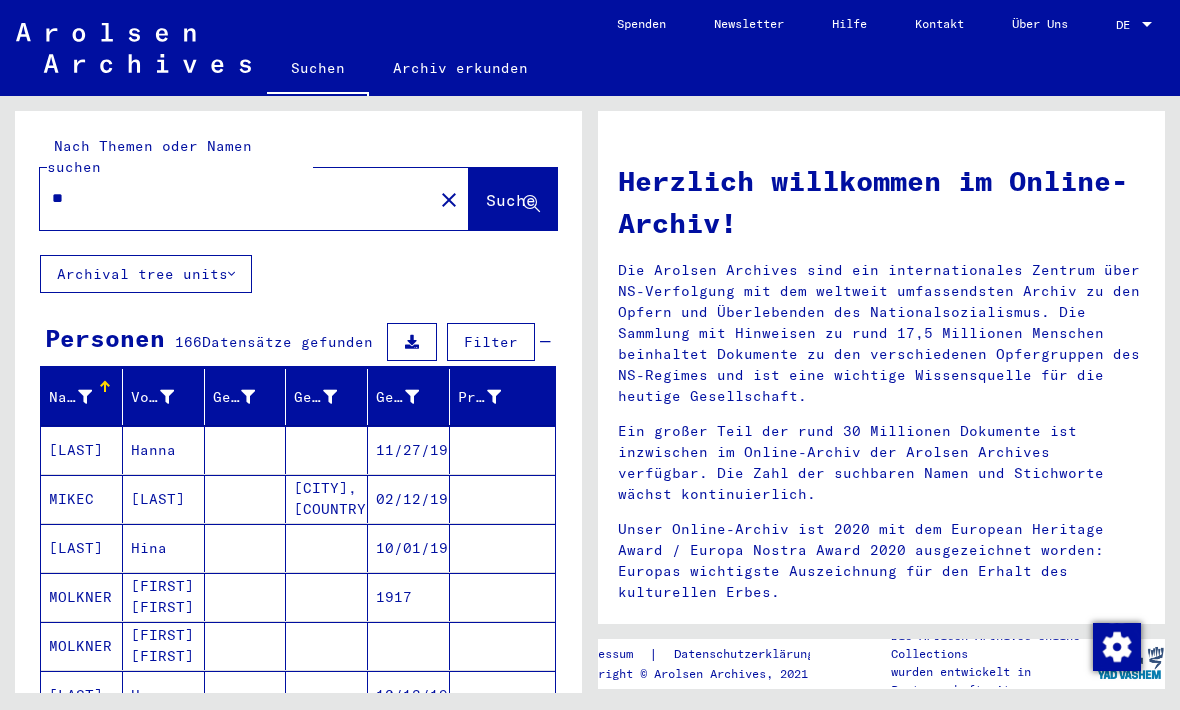 type on "*" 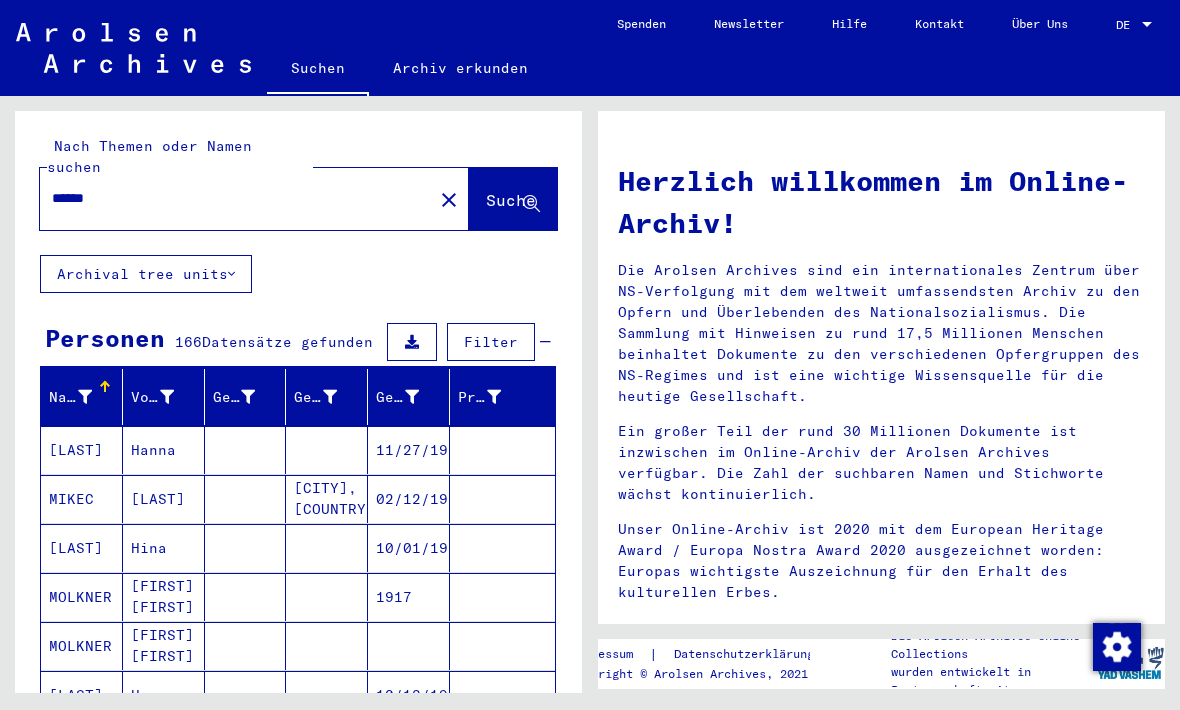 type on "******" 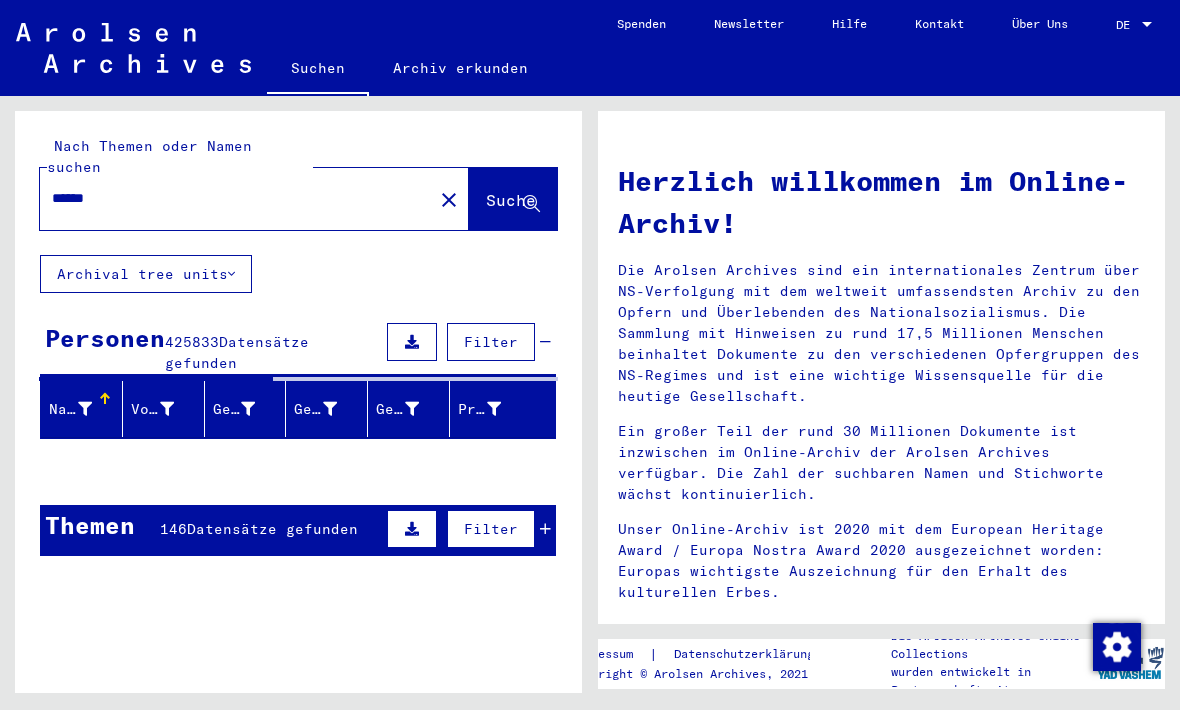 click on "Themen" at bounding box center (90, 525) 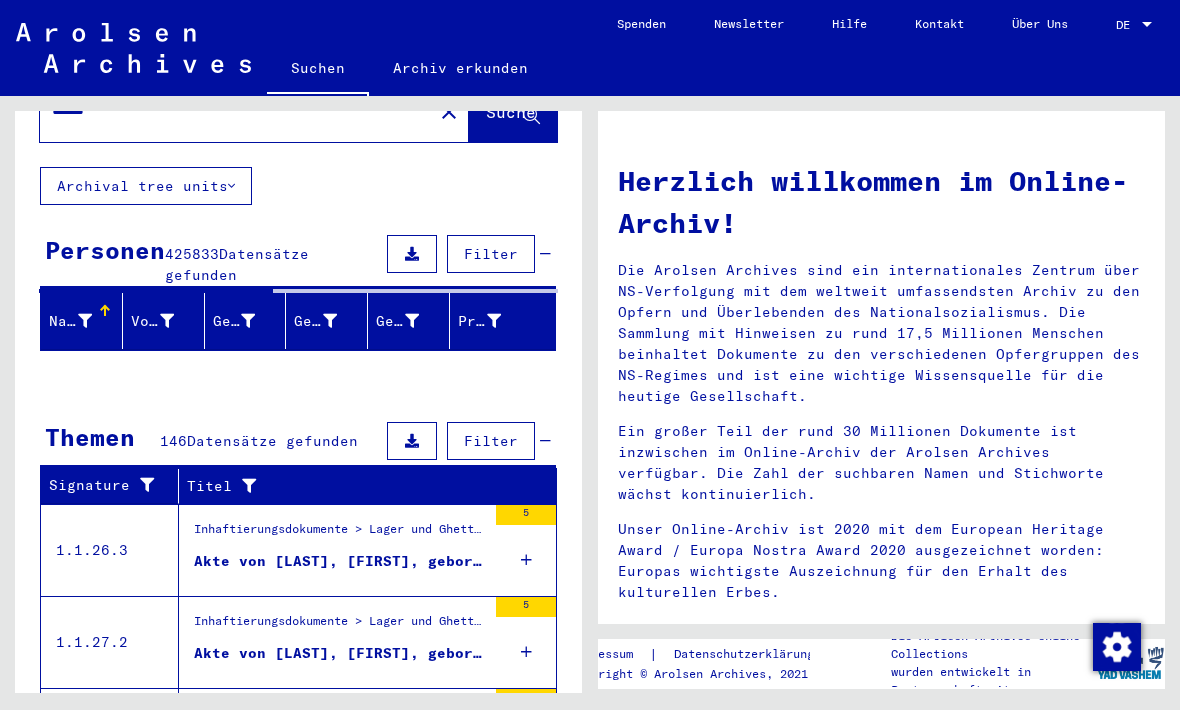 scroll, scrollTop: 89, scrollLeft: 0, axis: vertical 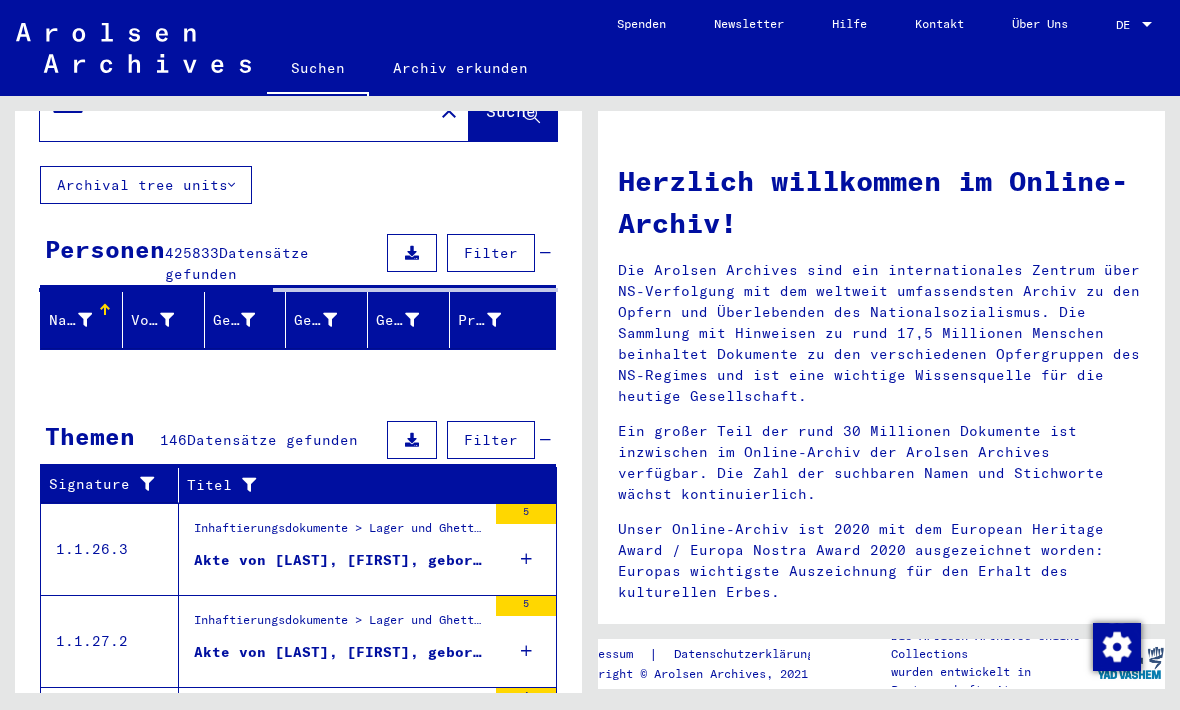 click on "Akte von [LAST], [FIRST], geboren am [DATE]" at bounding box center [340, 560] 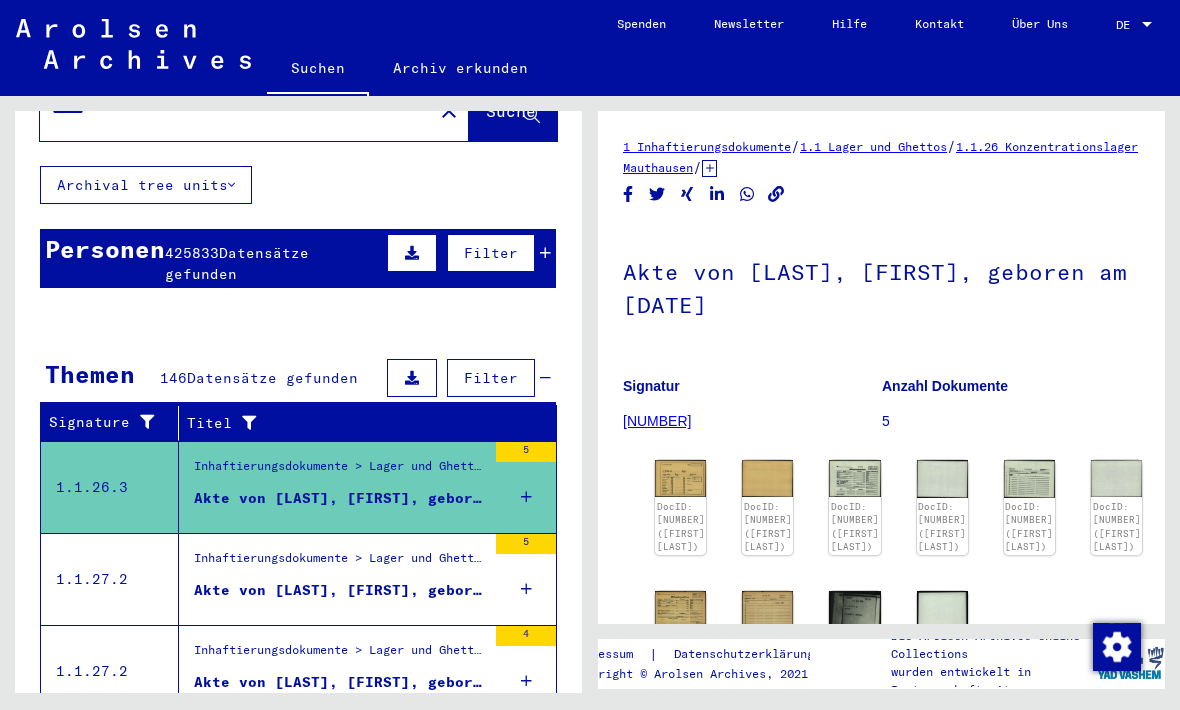 click 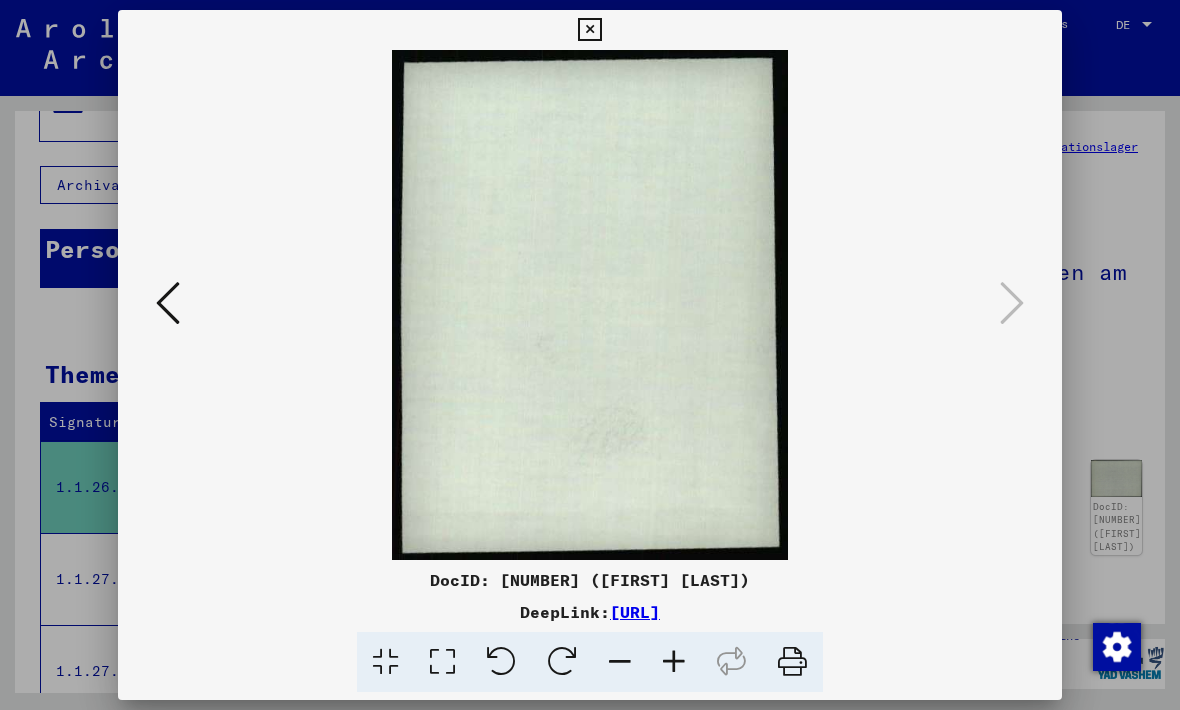 click at bounding box center (168, 304) 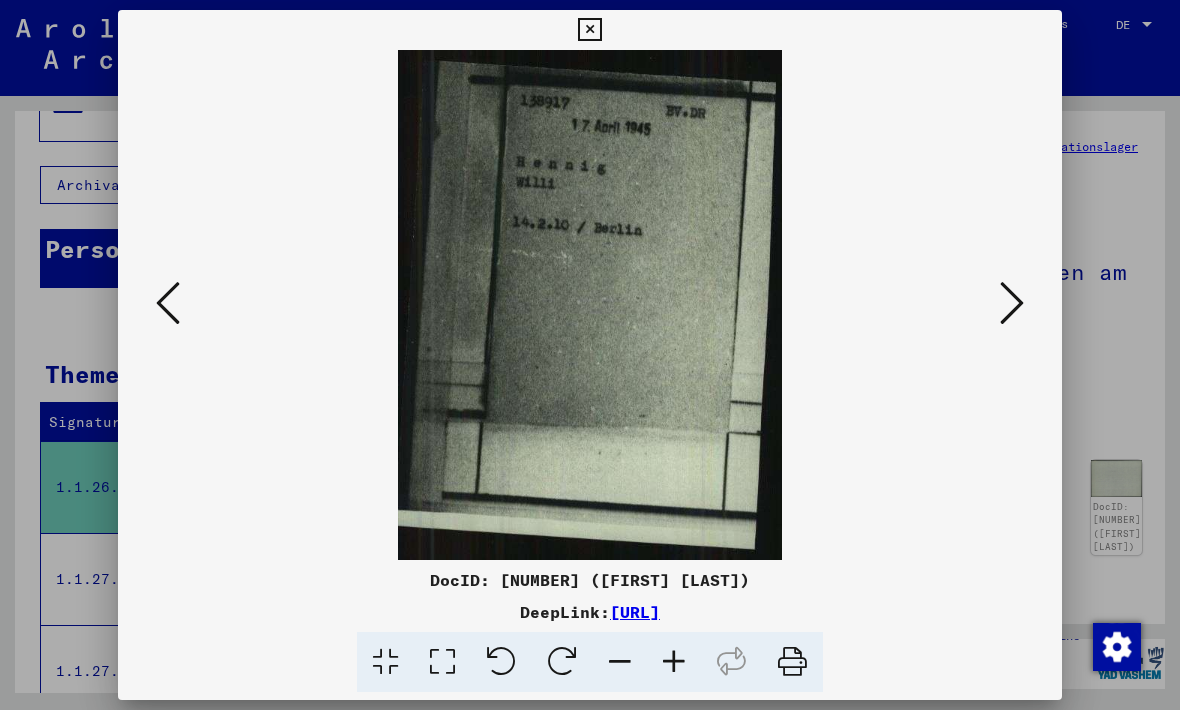 click at bounding box center [590, 305] 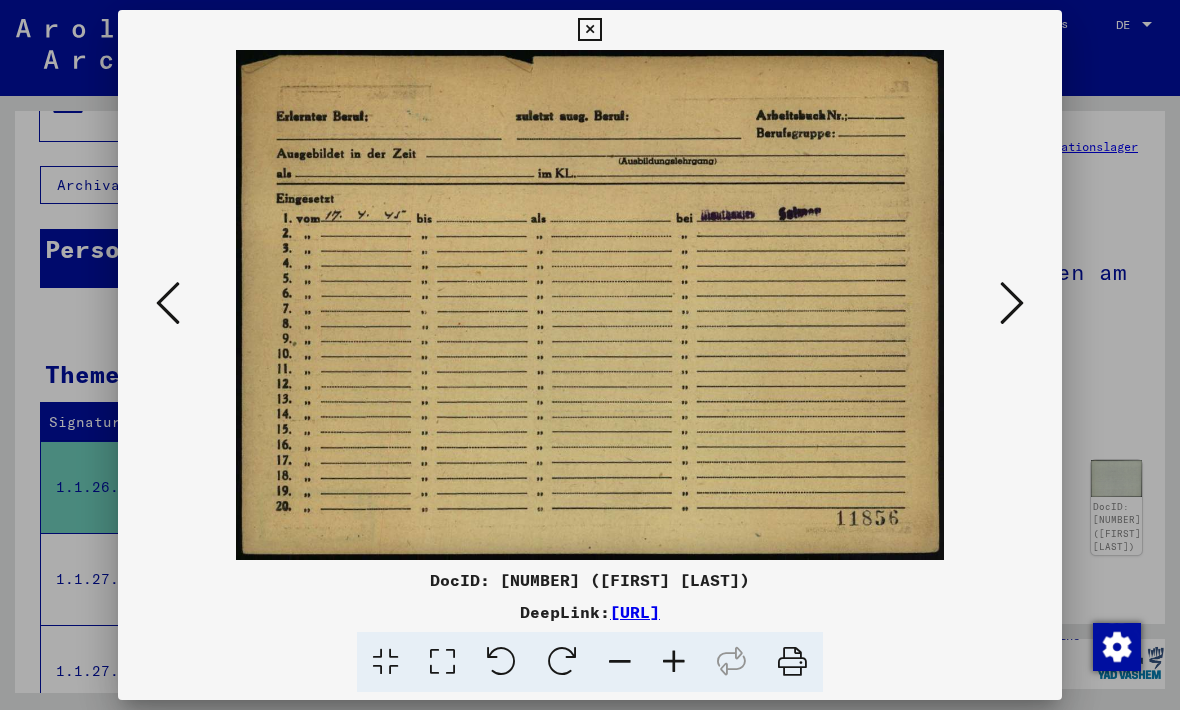 click at bounding box center [168, 303] 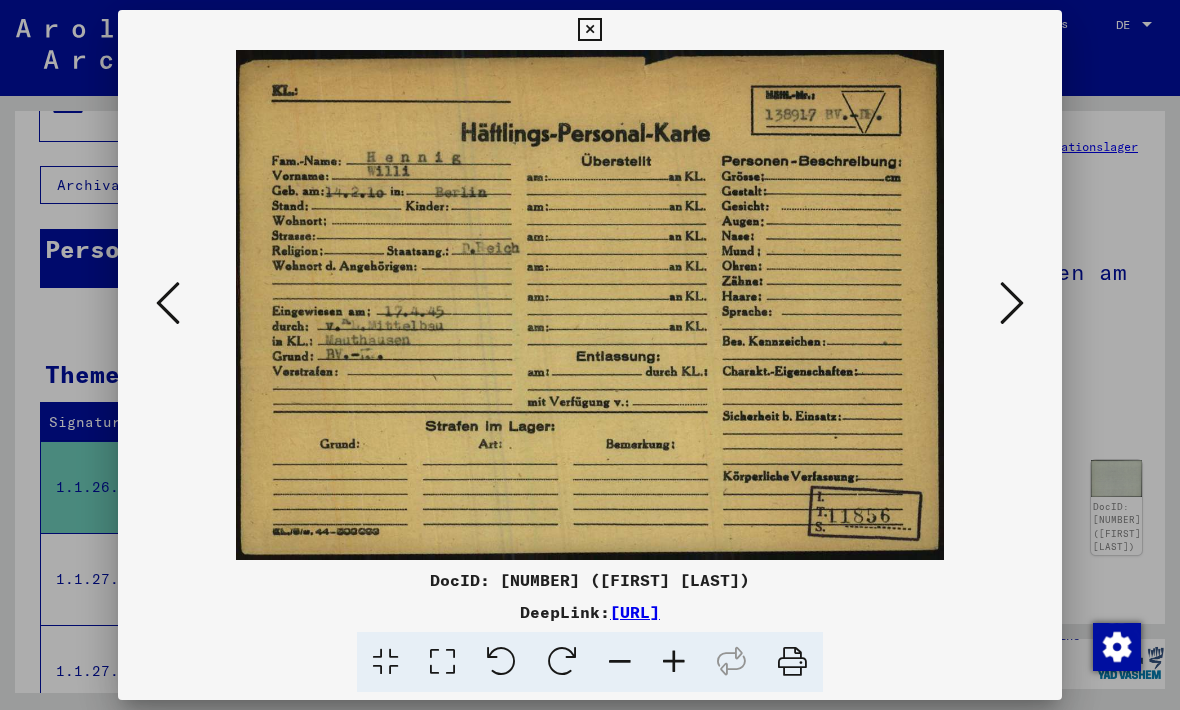 click at bounding box center (168, 303) 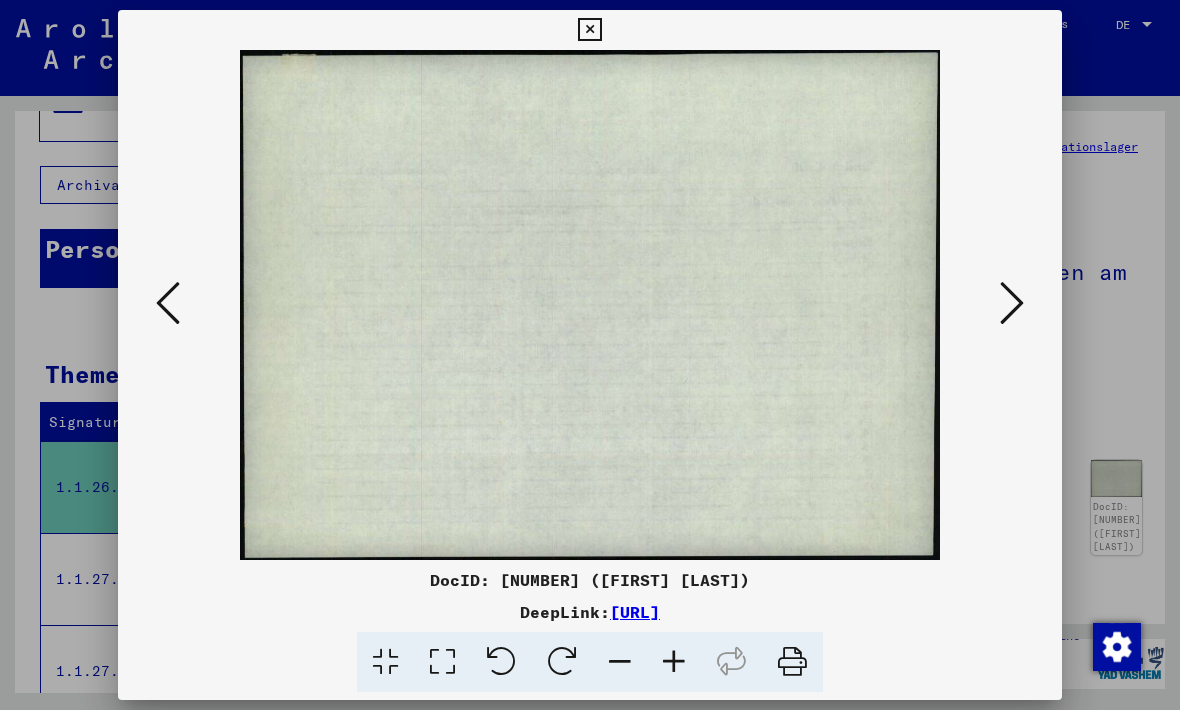 click at bounding box center (168, 304) 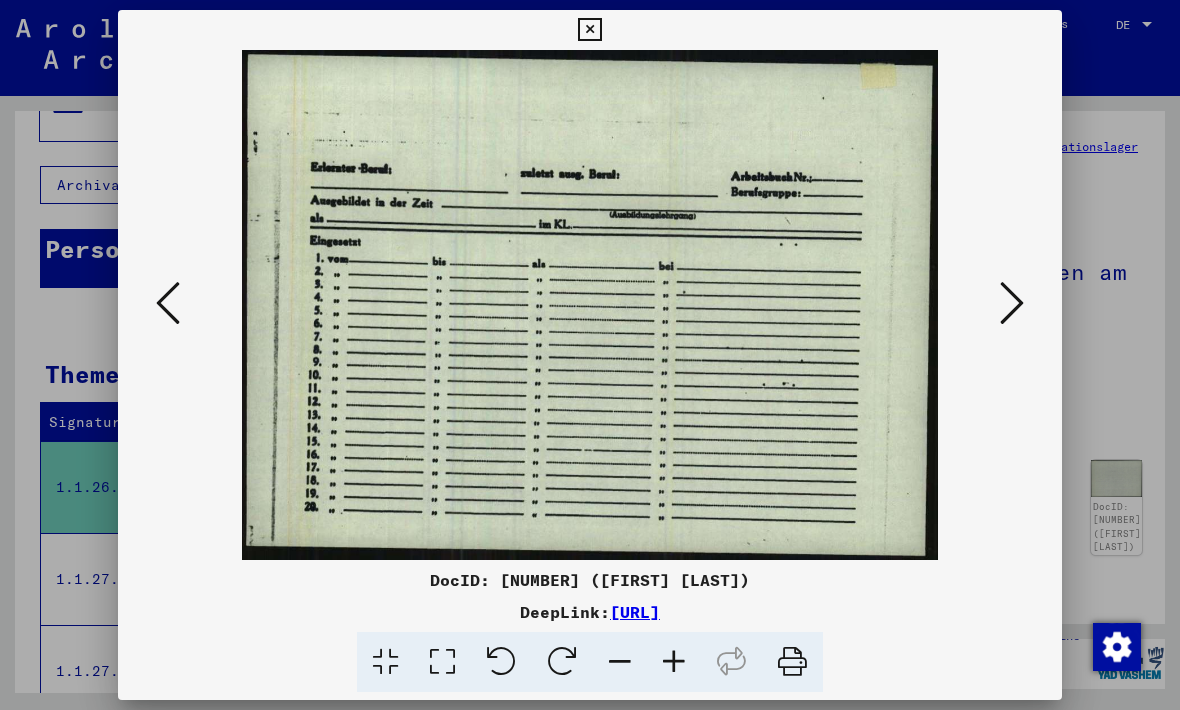 click at bounding box center [168, 304] 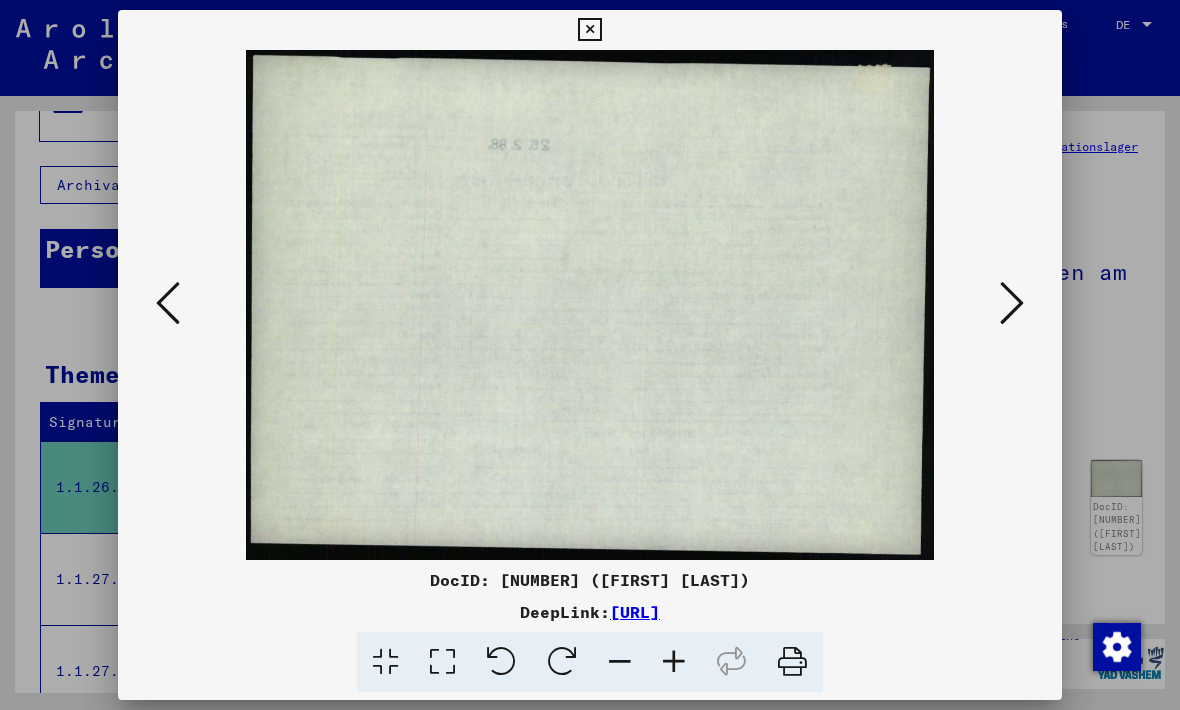 click at bounding box center (590, 305) 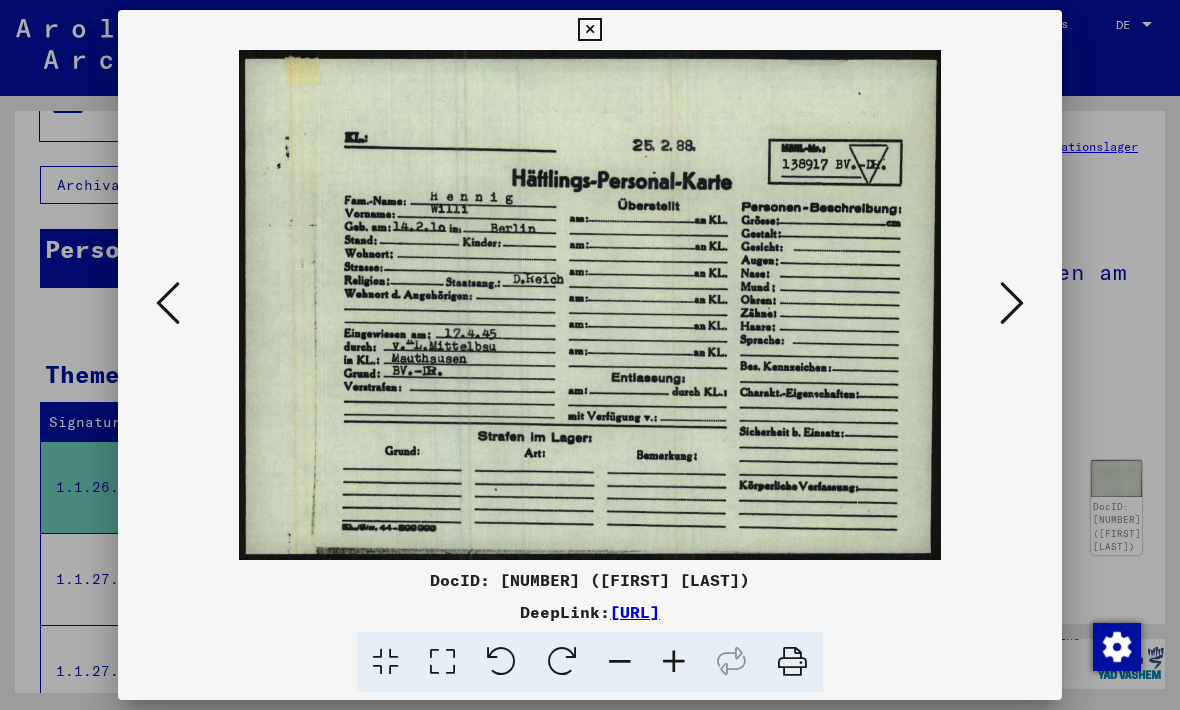 click at bounding box center [589, 30] 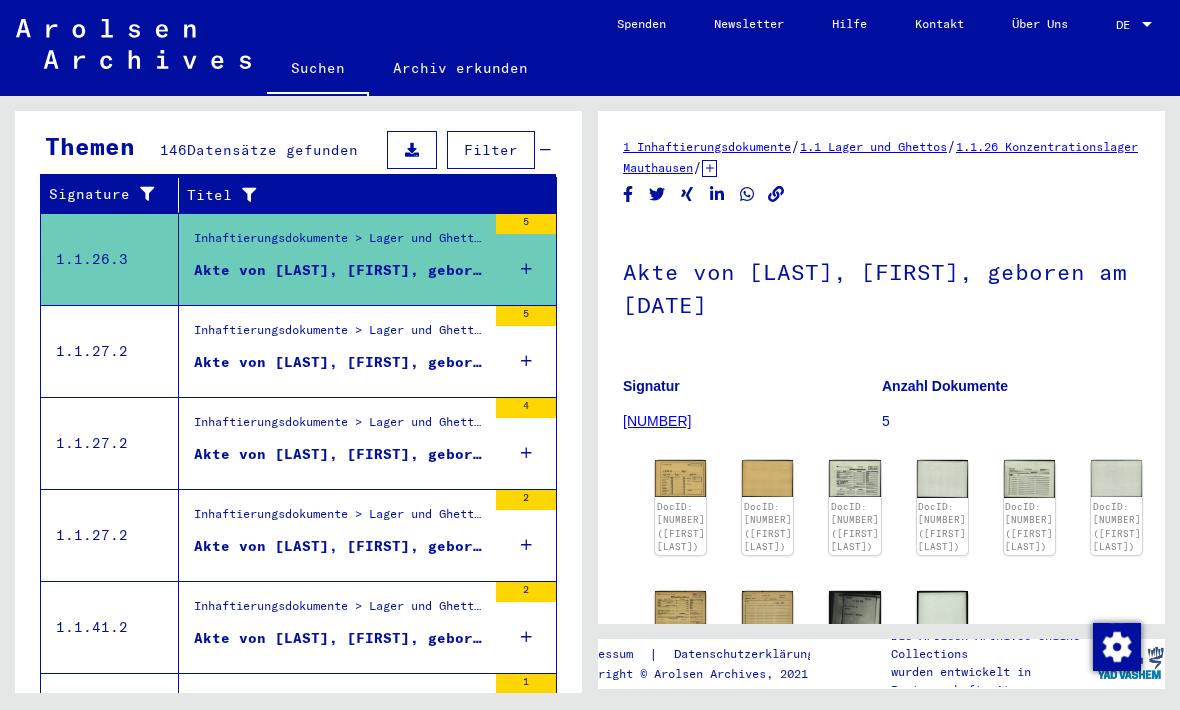 scroll, scrollTop: 318, scrollLeft: 0, axis: vertical 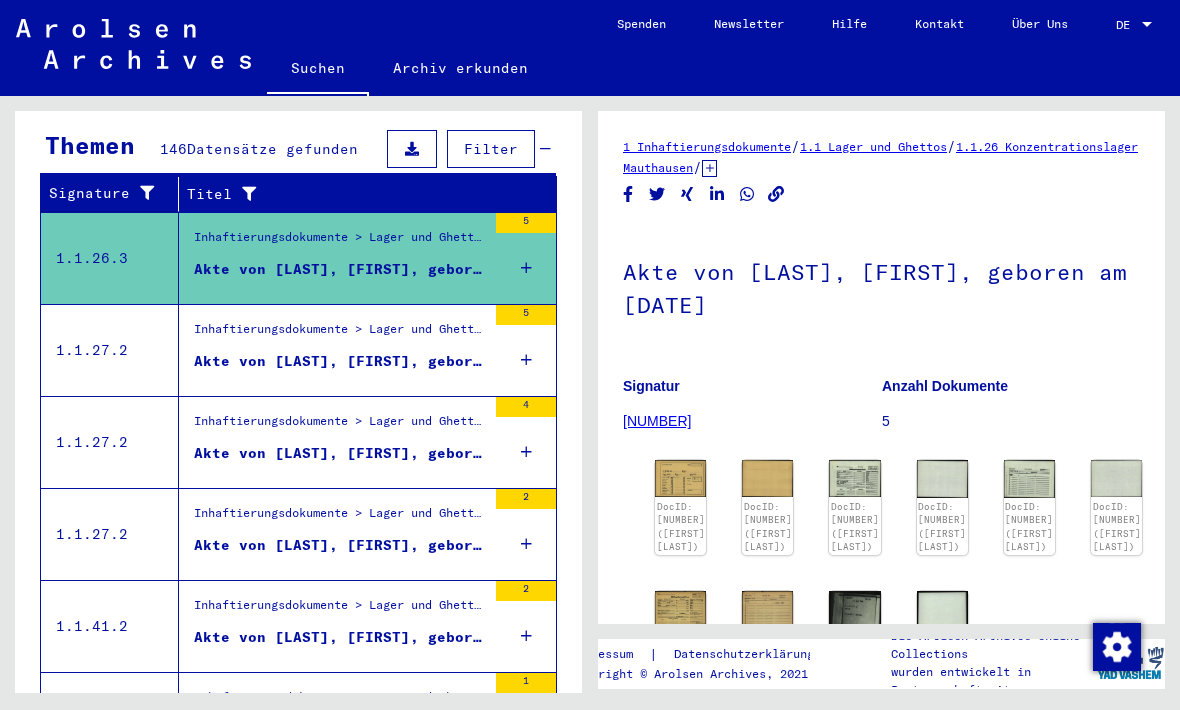 click on "Akte von [LAST], [FIRST], geboren am [DATE]" at bounding box center [340, 545] 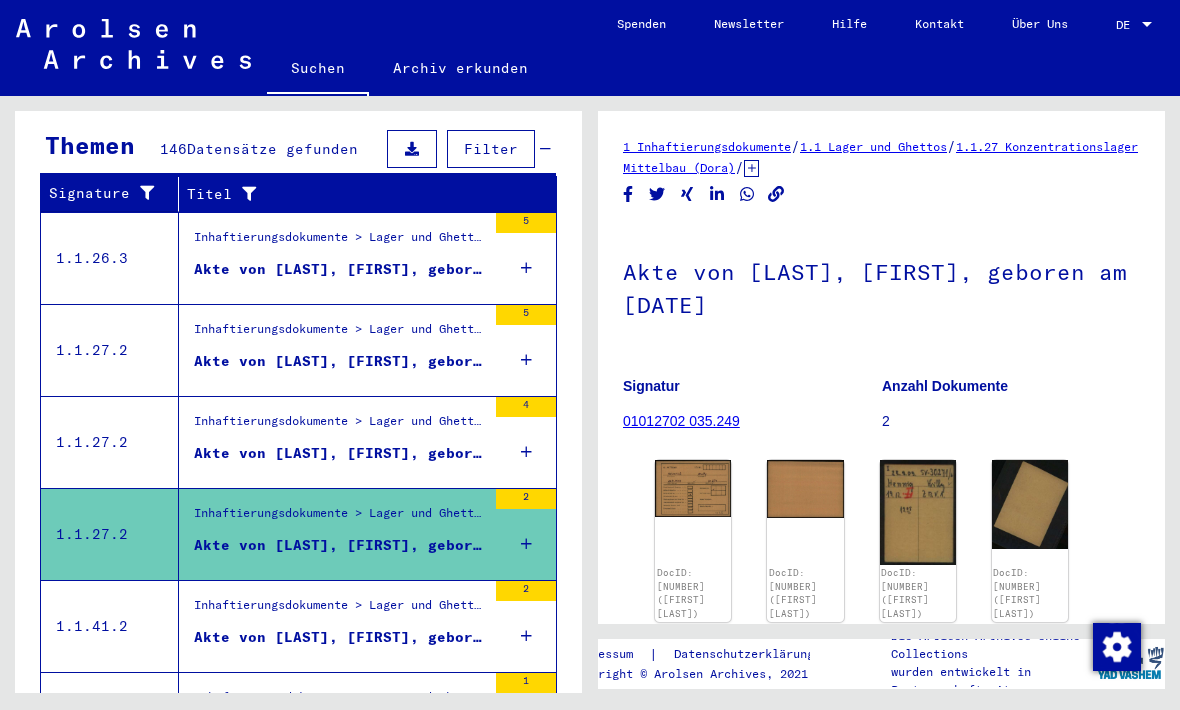 click on "DocID: [NUMBER] ([FIRST] [LAST])" 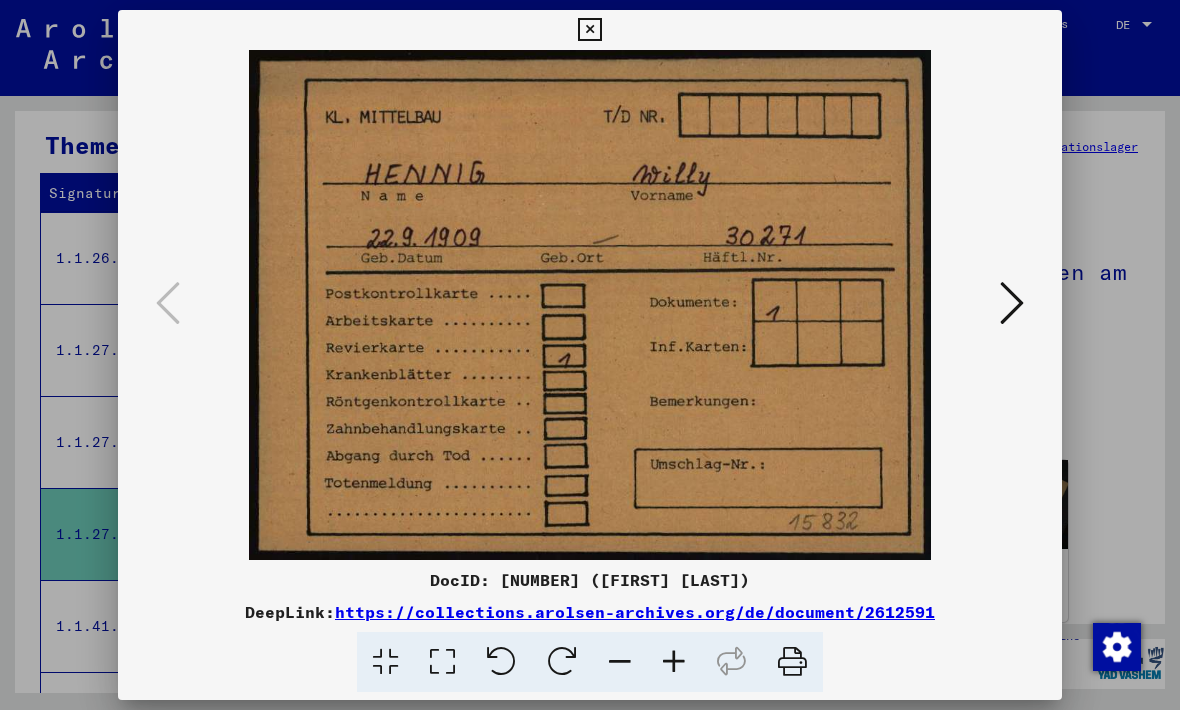 click at bounding box center (1012, 303) 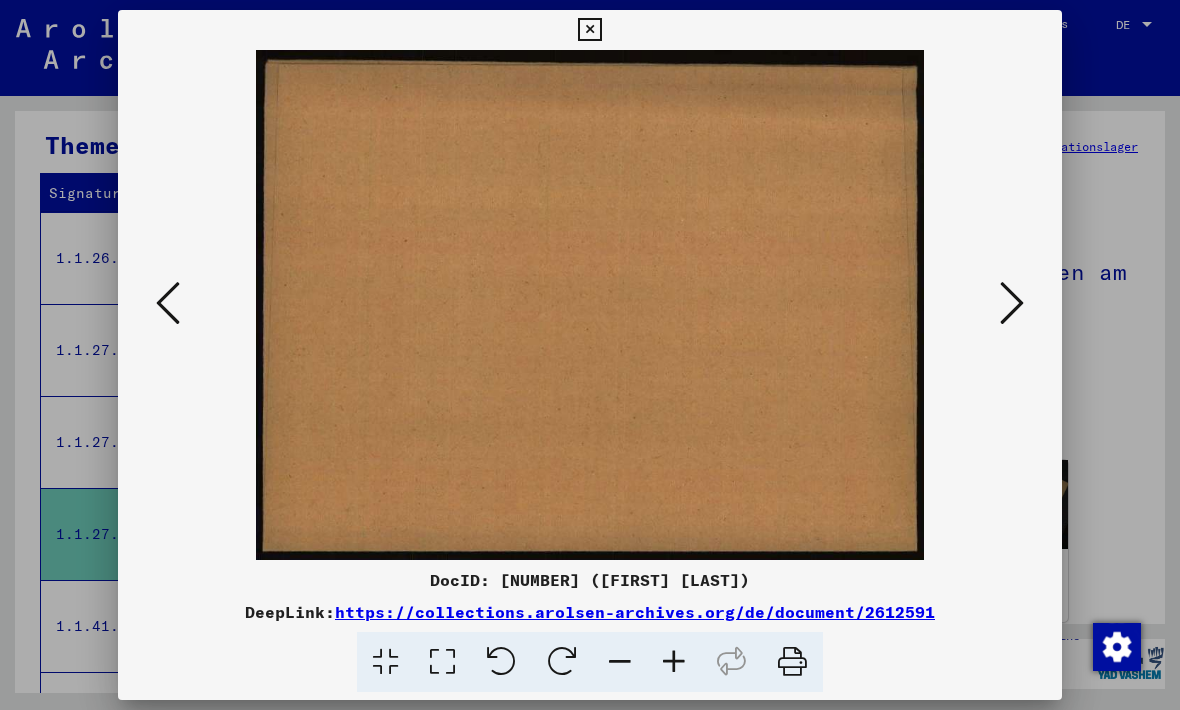 click at bounding box center (1012, 304) 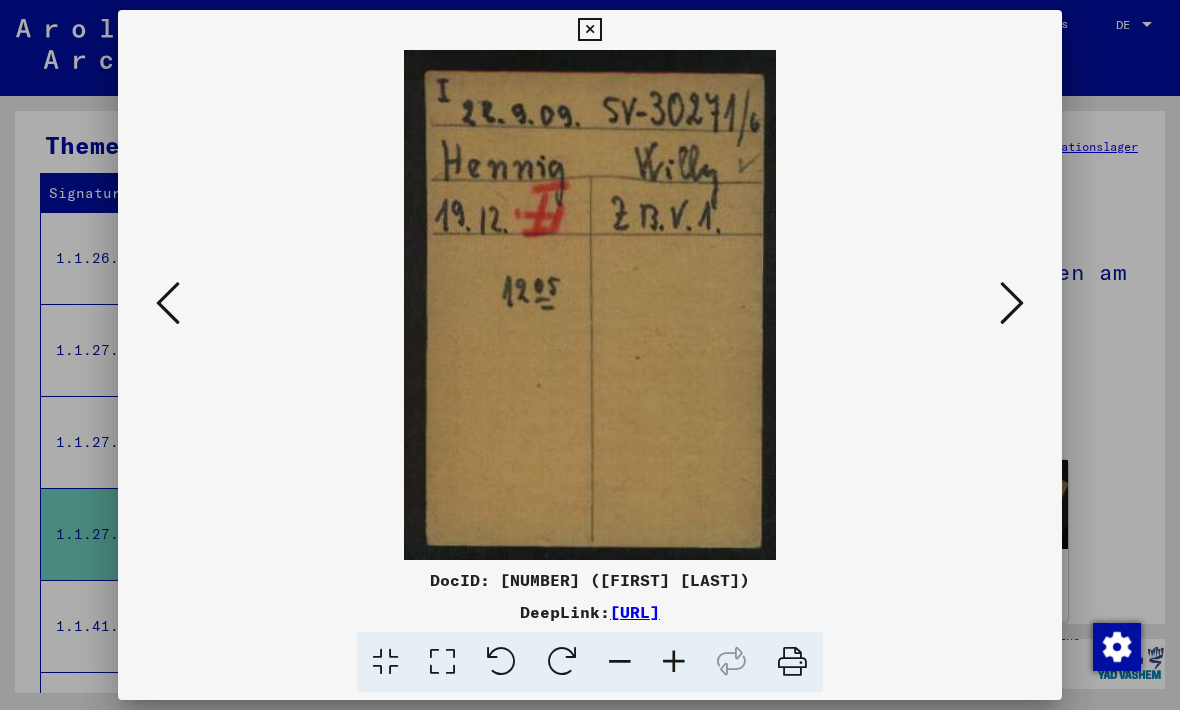 click at bounding box center (1012, 303) 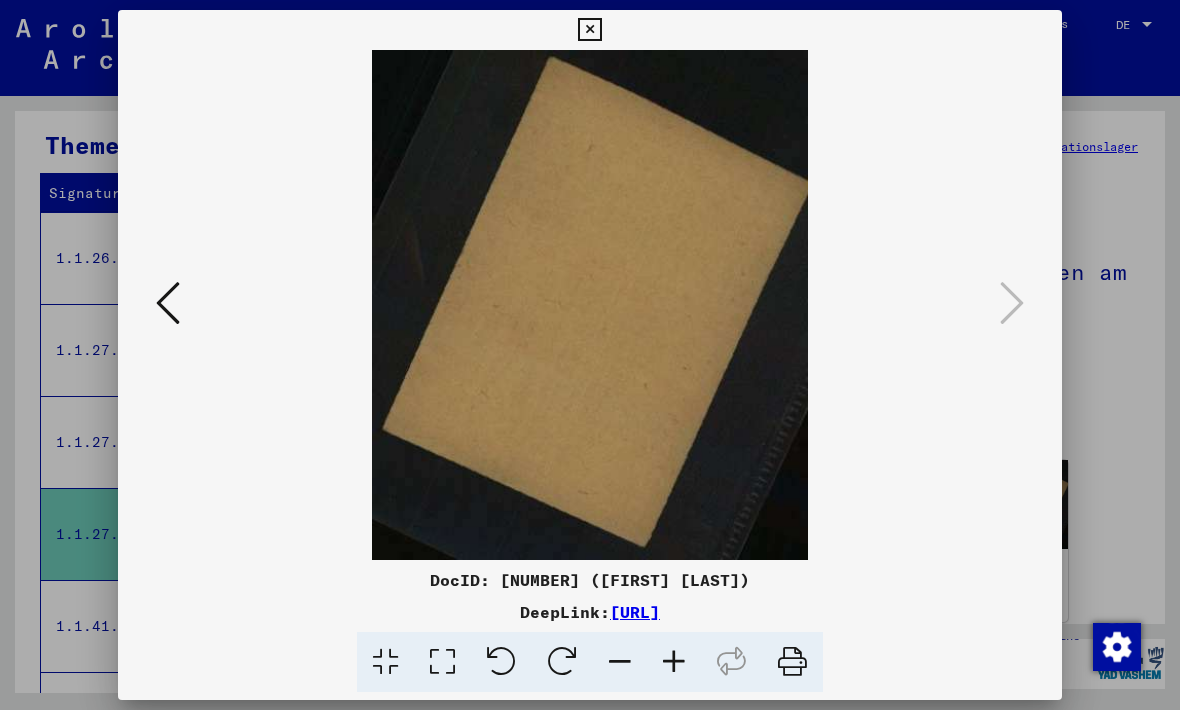 click at bounding box center (589, 30) 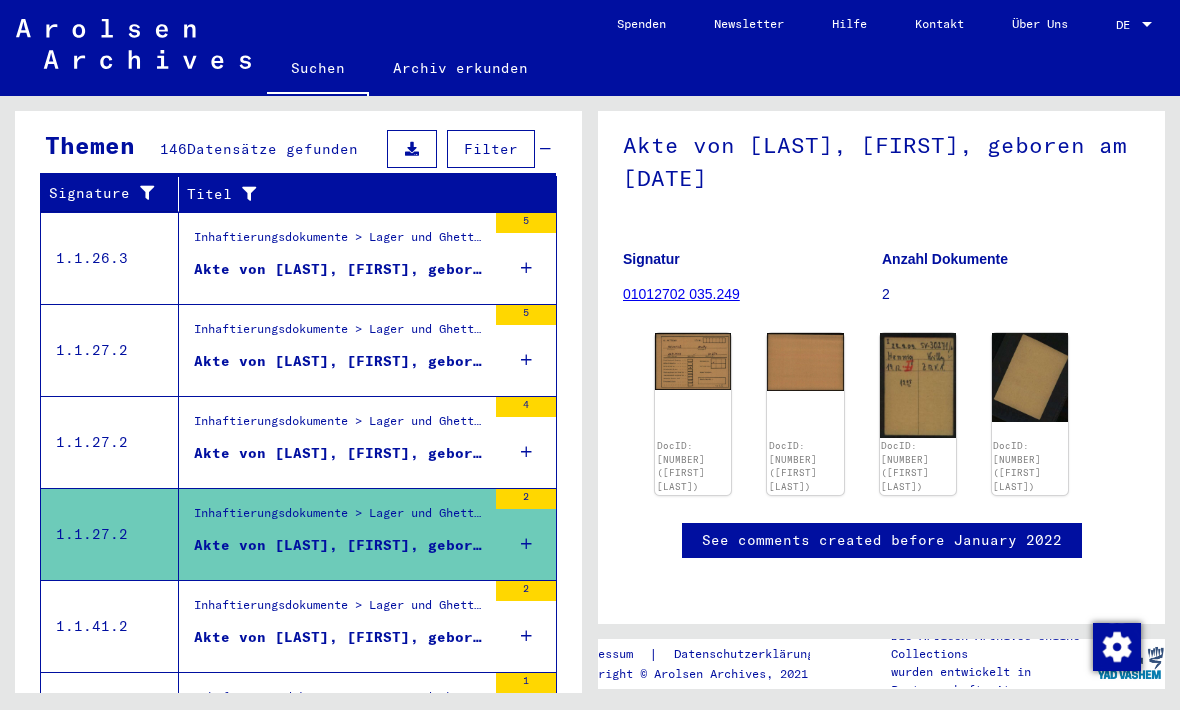scroll, scrollTop: 603, scrollLeft: 0, axis: vertical 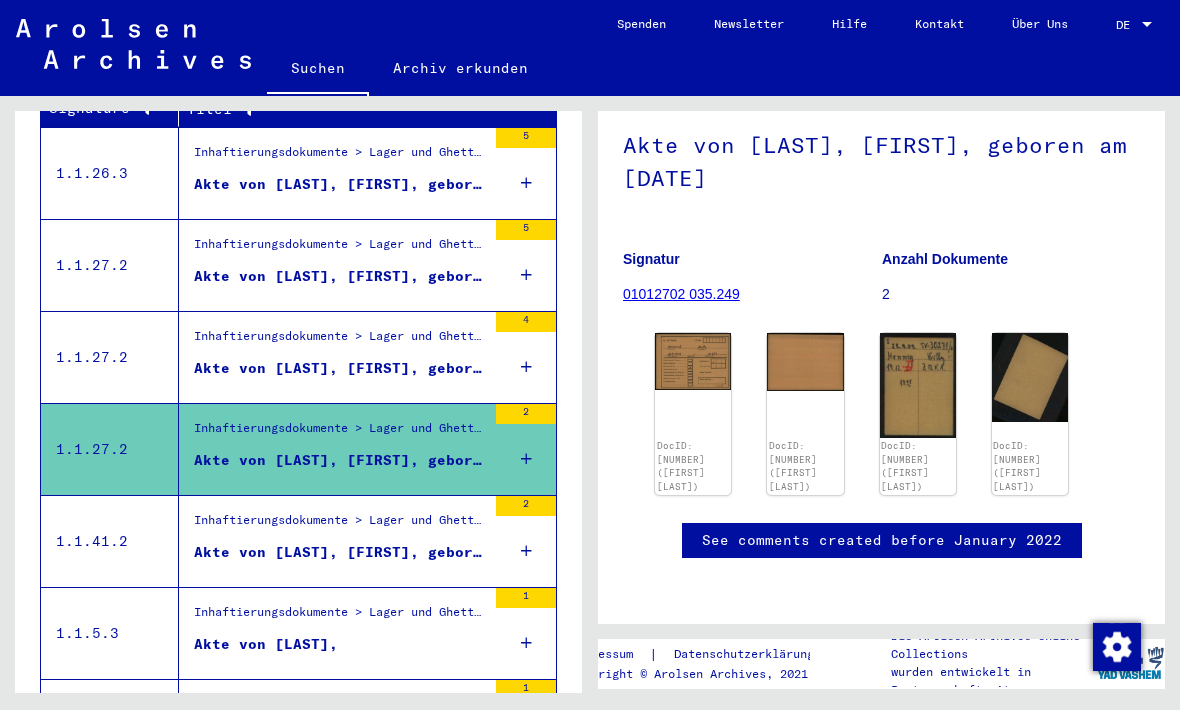 click on "Akte von [LAST]," at bounding box center (266, 644) 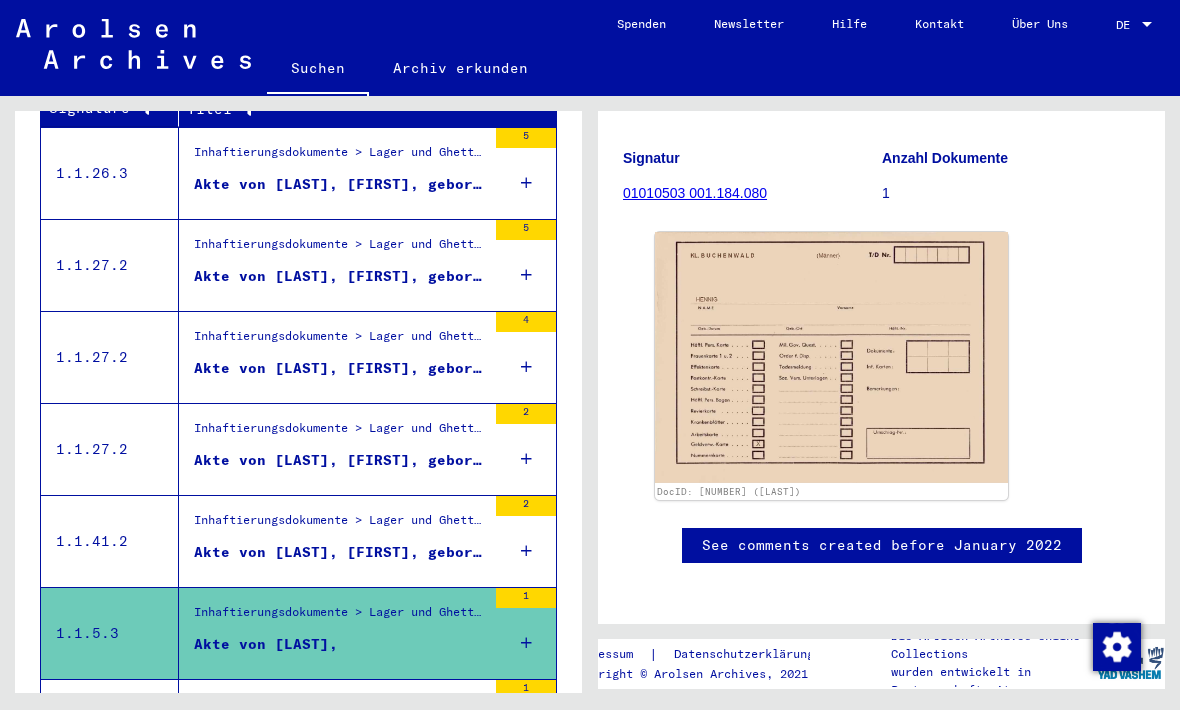 scroll, scrollTop: 196, scrollLeft: 0, axis: vertical 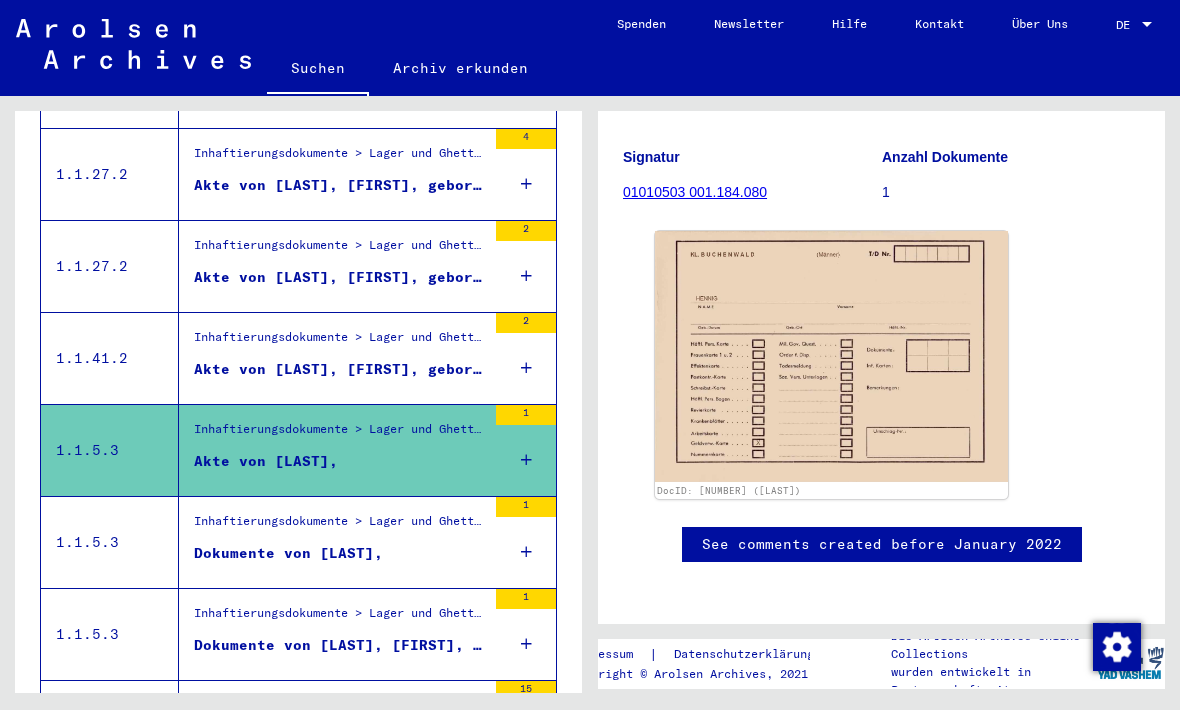 click on "Dokumente von [LAST]," at bounding box center [288, 553] 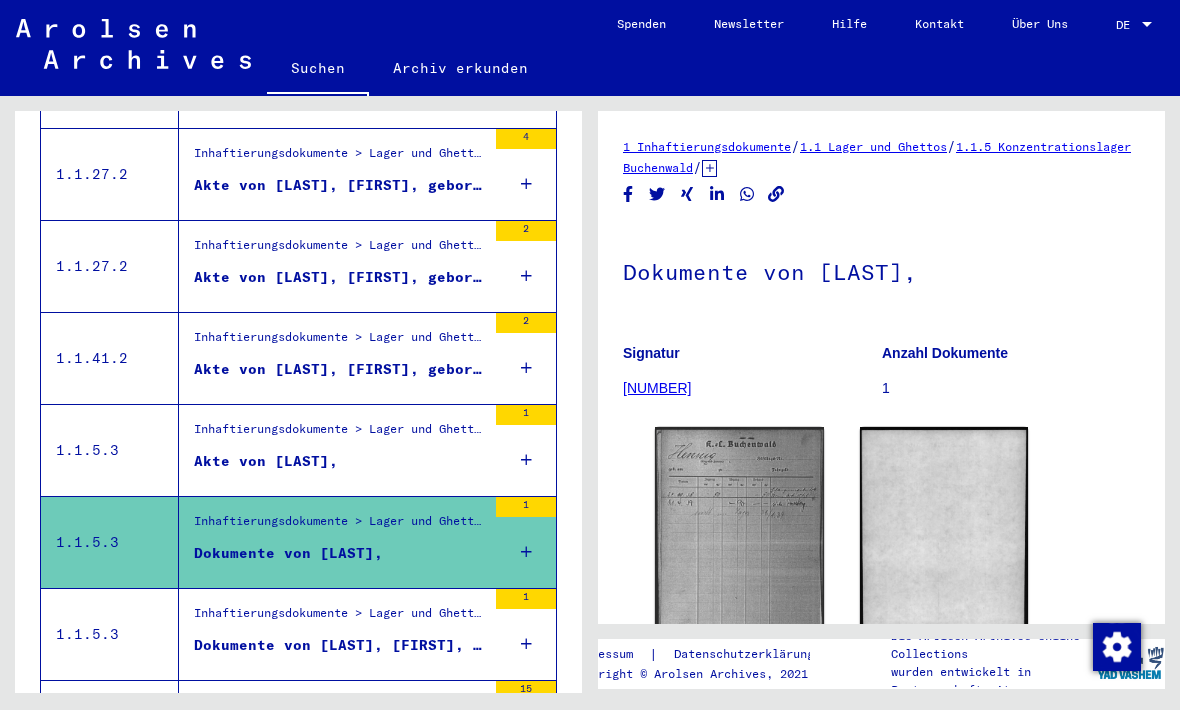 click 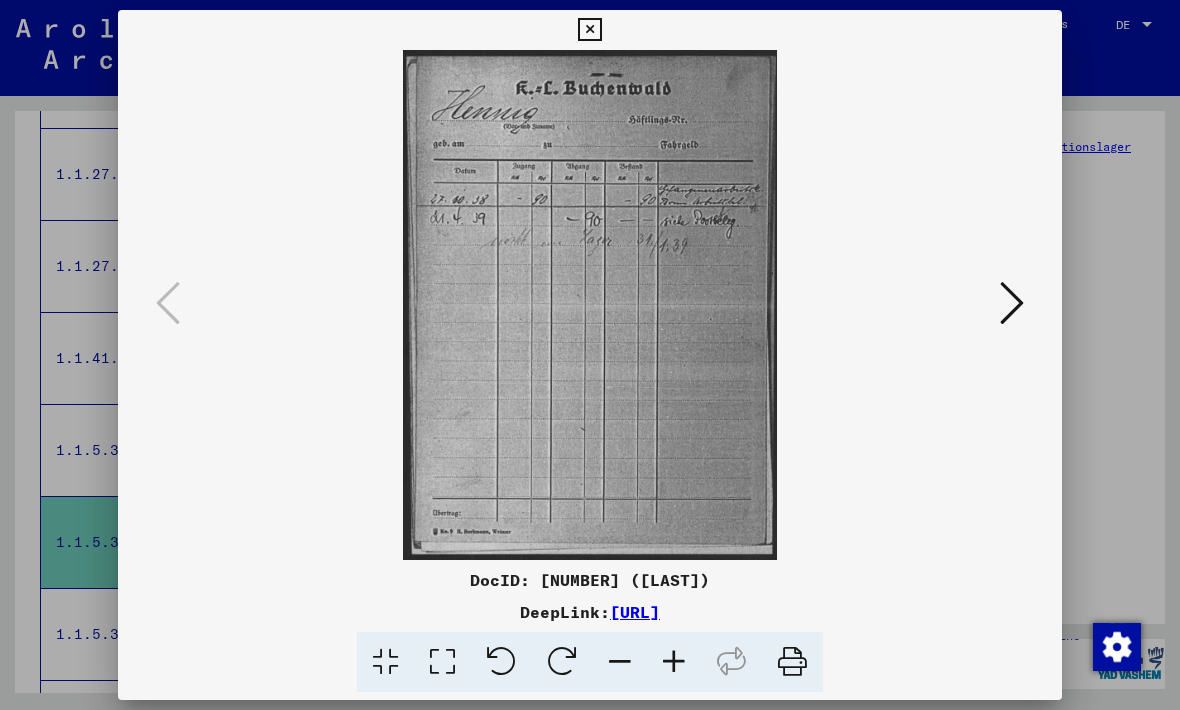 click at bounding box center [589, 30] 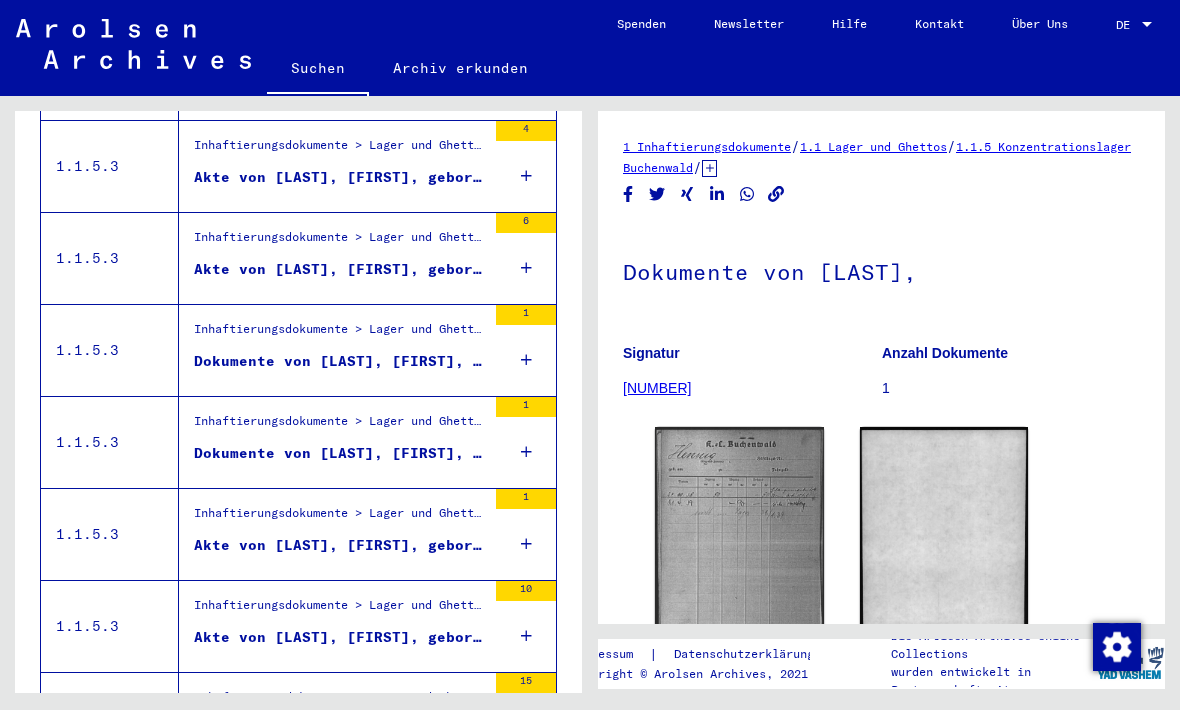 scroll, scrollTop: 1515, scrollLeft: 0, axis: vertical 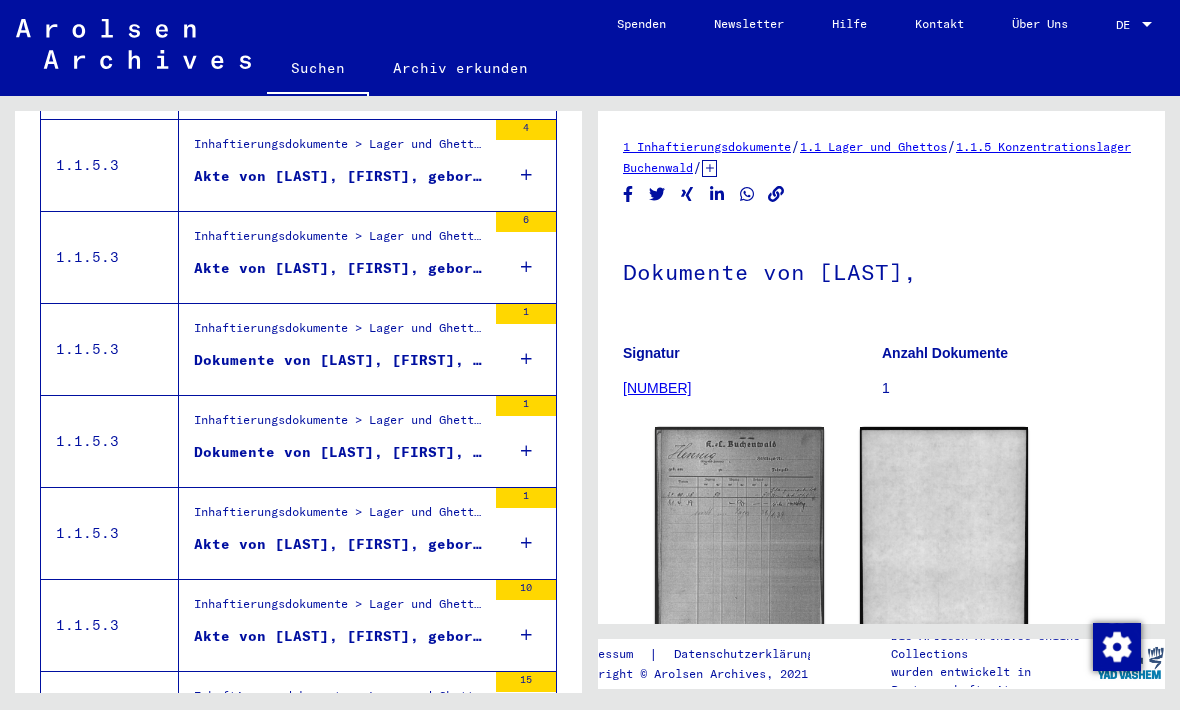 click on "Akte von [LAST], [FIRST], geboren am [DATE]" at bounding box center (340, 636) 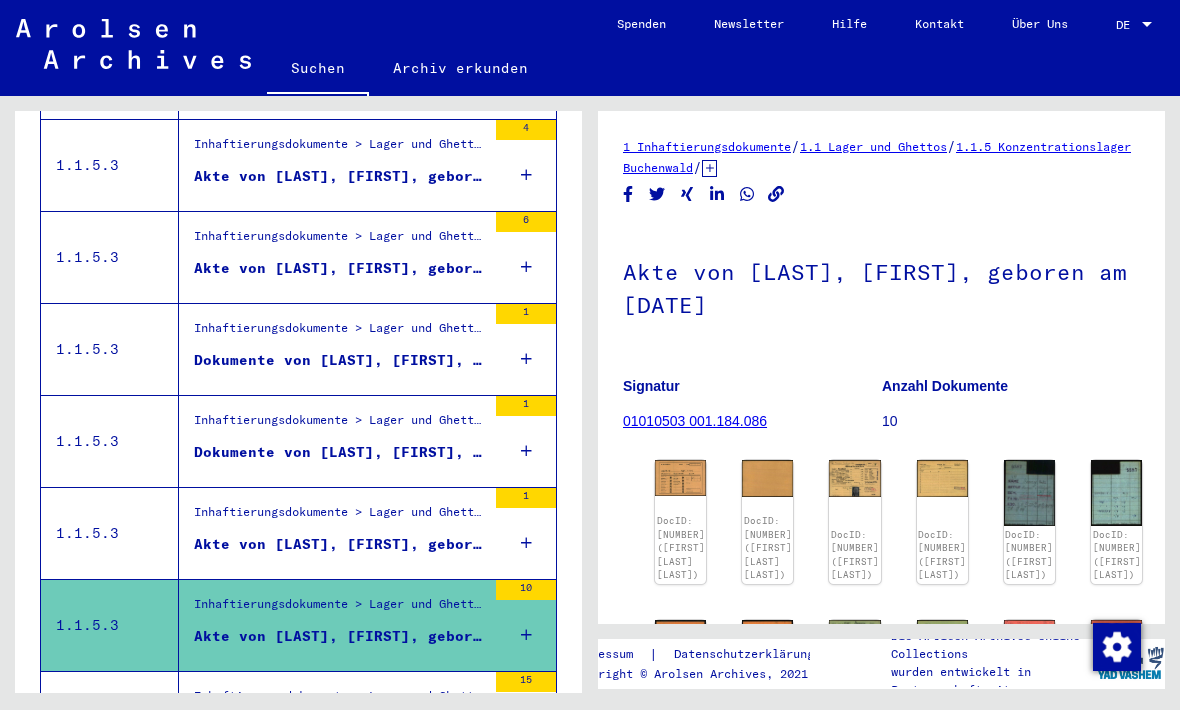 click on "DocID: [NUMBER] ([FIRST] [LAST])" 